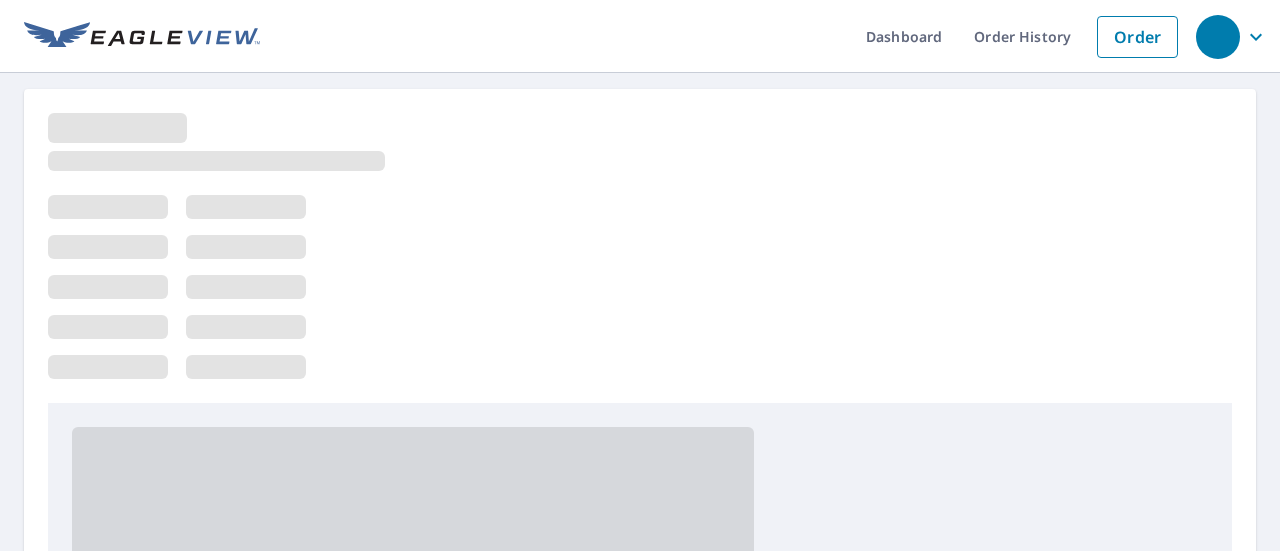 scroll, scrollTop: 0, scrollLeft: 0, axis: both 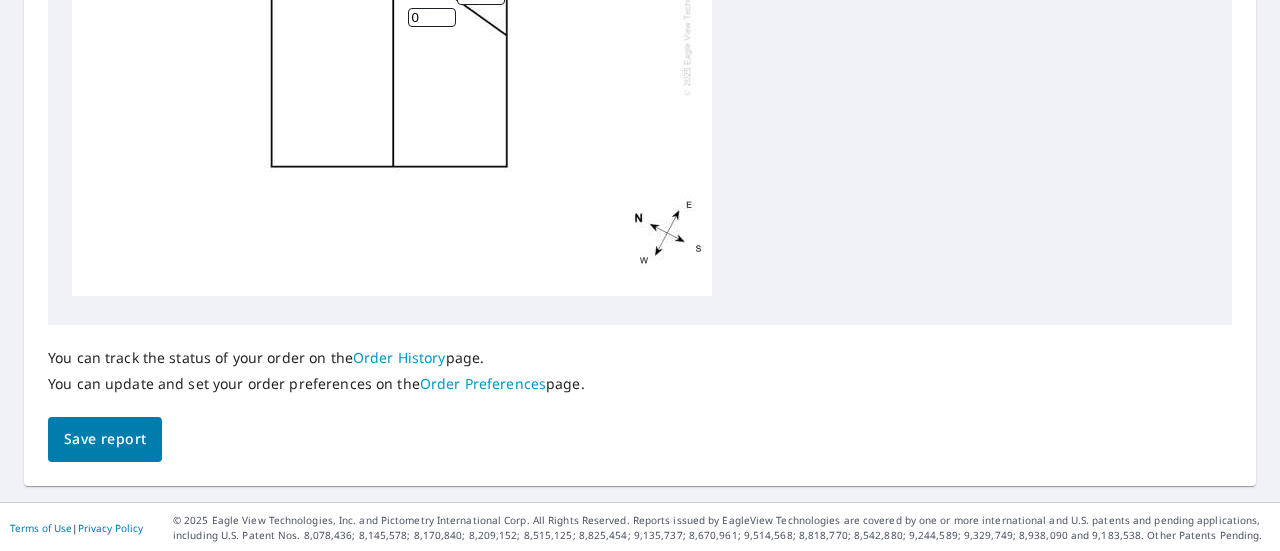 click on "Order History" at bounding box center (399, 357) 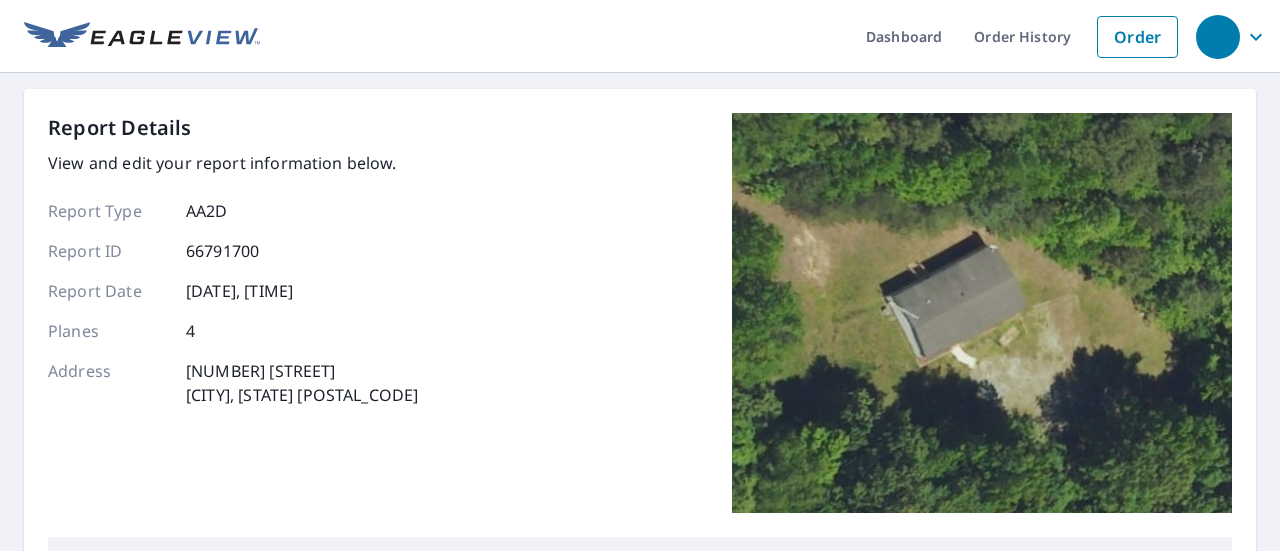 scroll, scrollTop: 0, scrollLeft: 0, axis: both 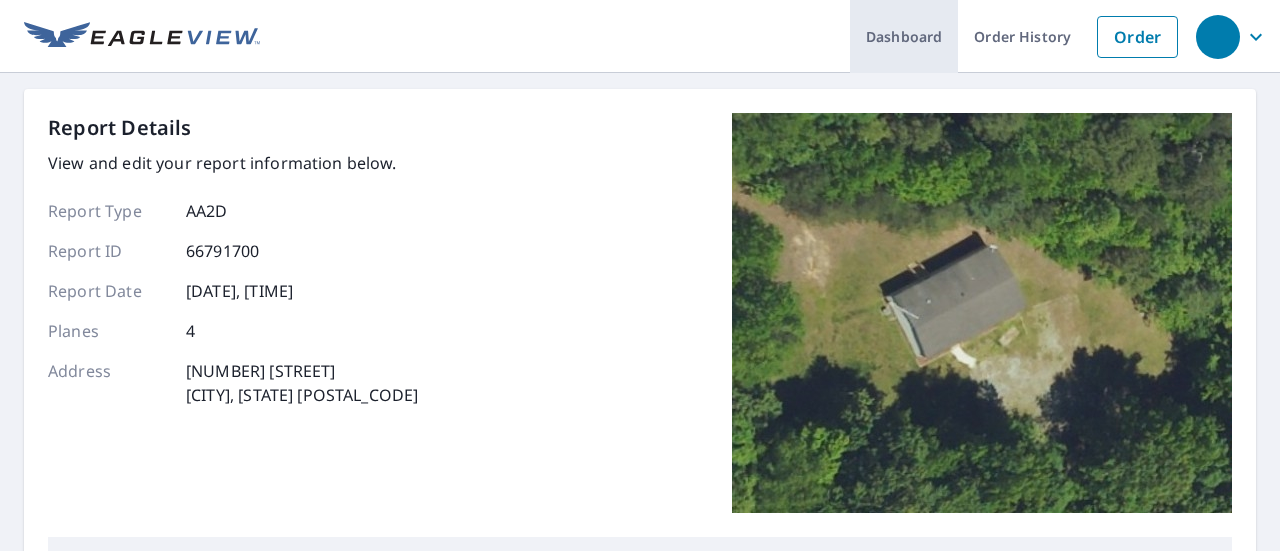 click on "Dashboard" at bounding box center [904, 36] 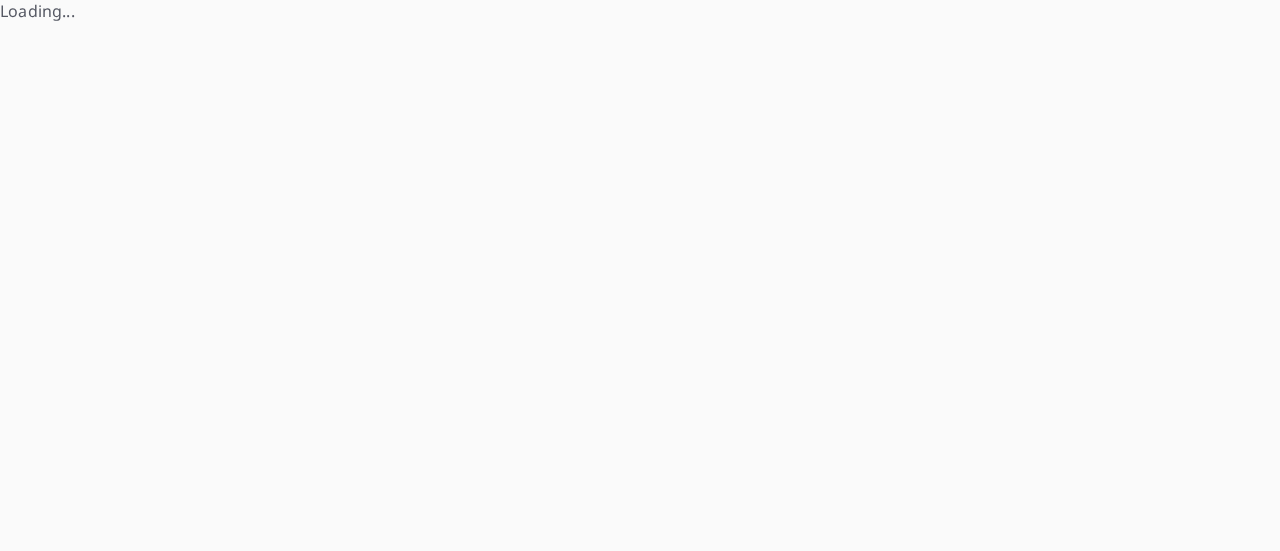 scroll, scrollTop: 0, scrollLeft: 0, axis: both 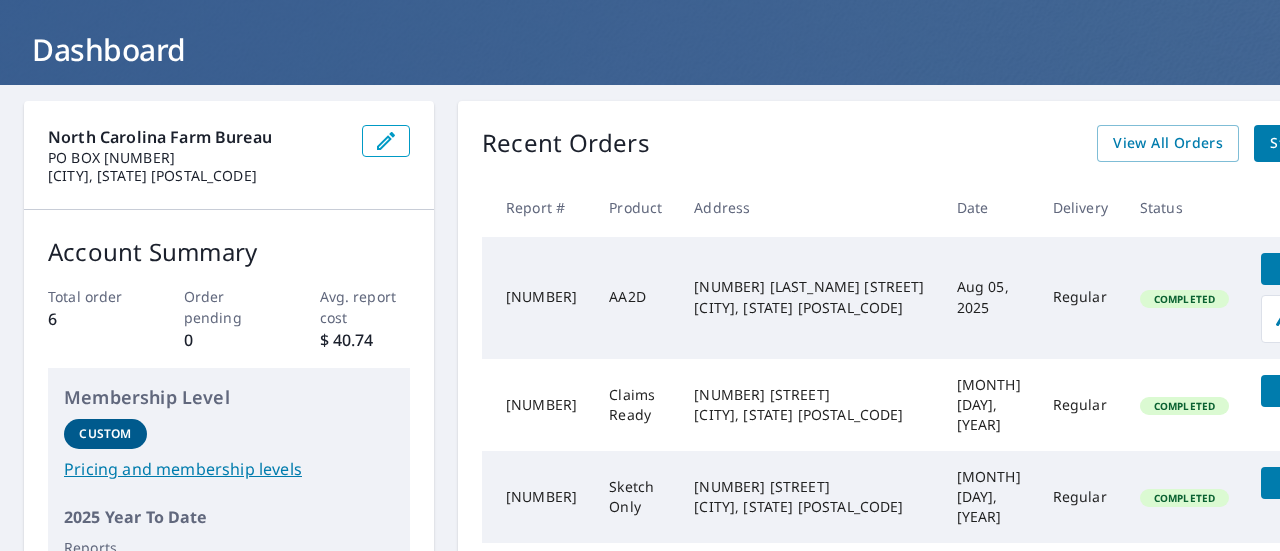 click on "[NUMBER]" at bounding box center (537, 298) 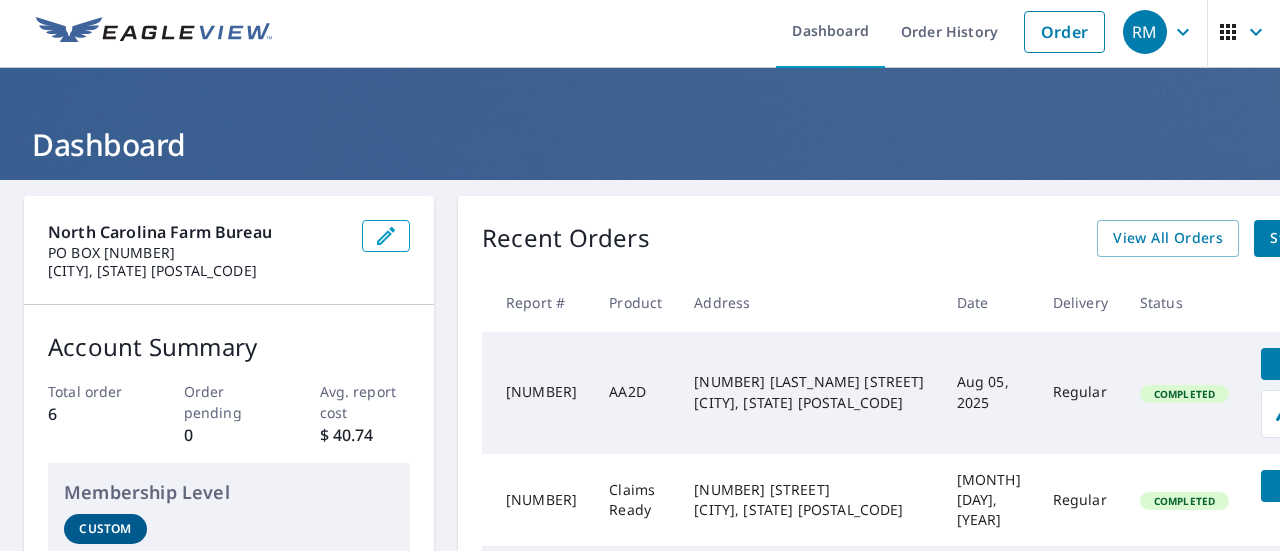 scroll, scrollTop: 0, scrollLeft: 0, axis: both 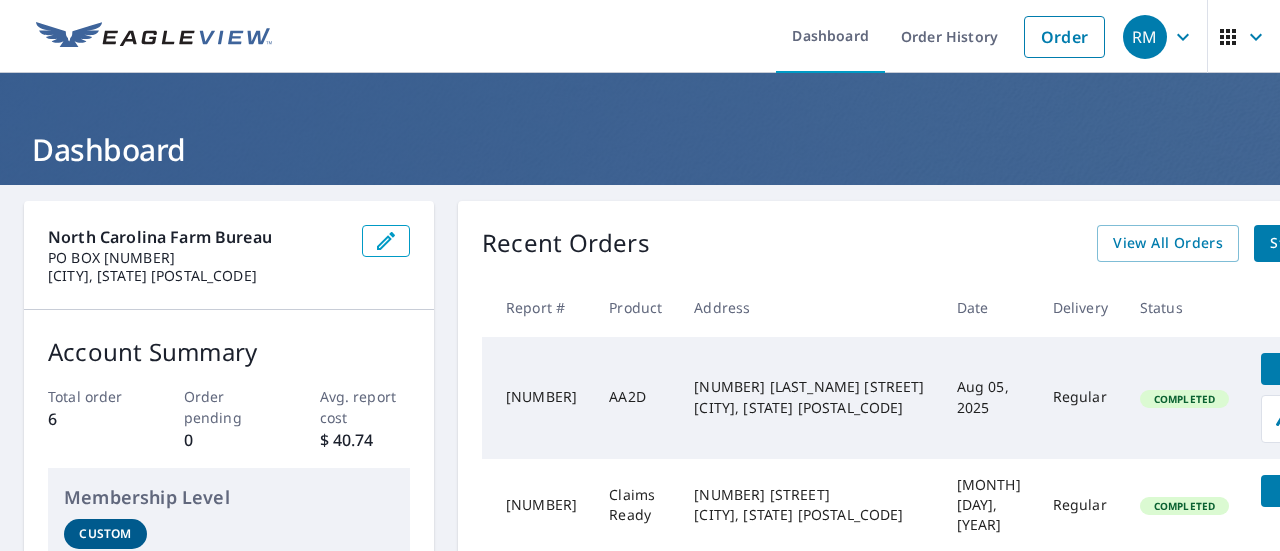 click on "Details" at bounding box center [1303, 368] 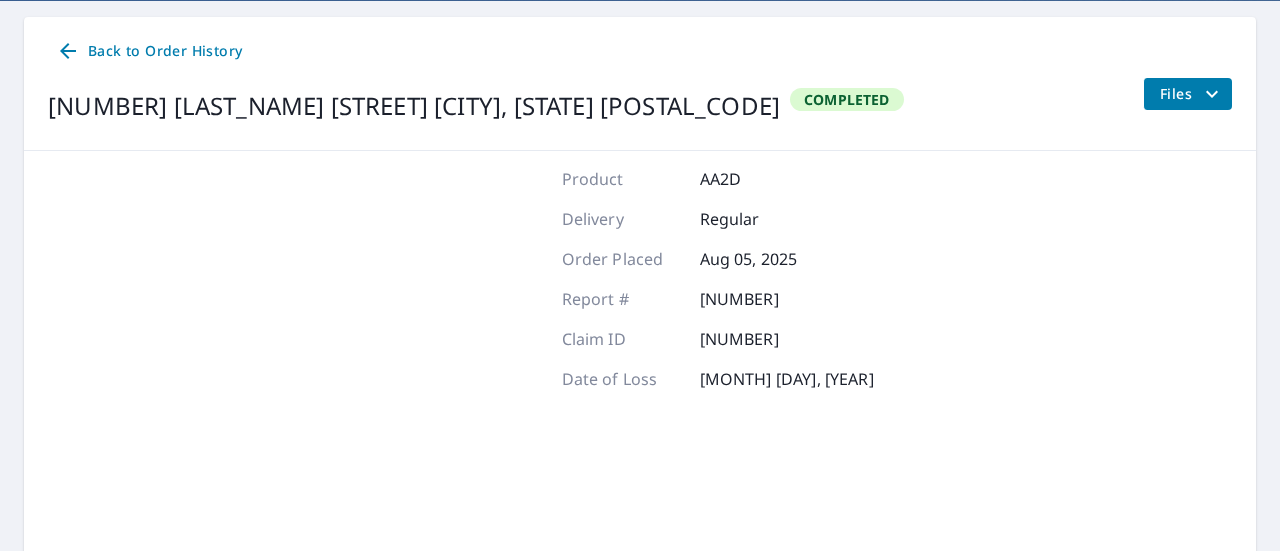 scroll, scrollTop: 181, scrollLeft: 0, axis: vertical 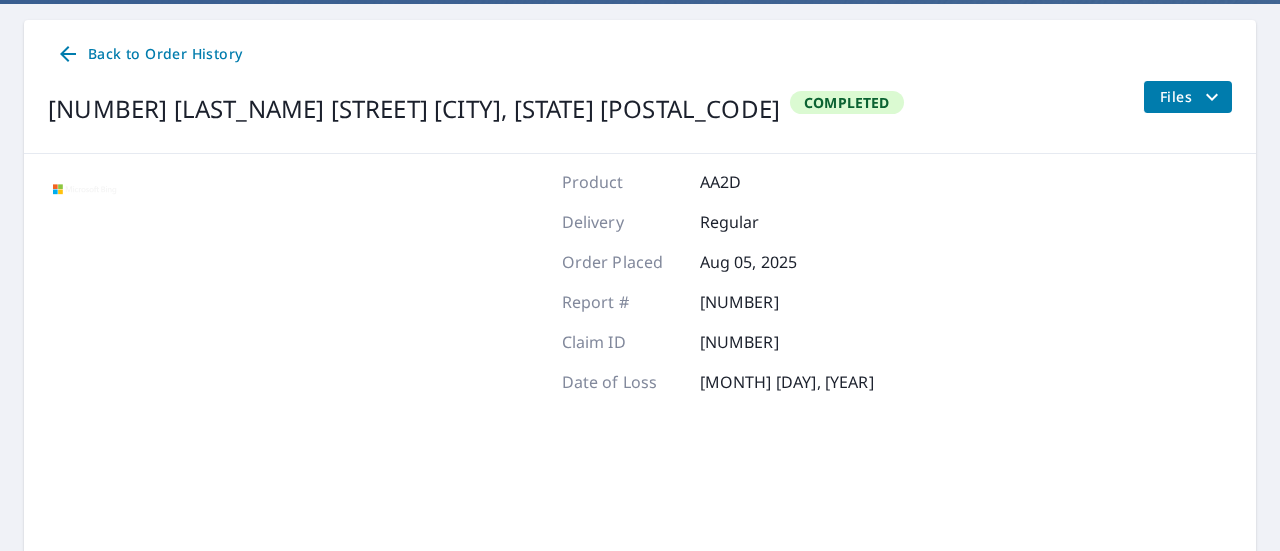 click on "Files" at bounding box center (1192, 97) 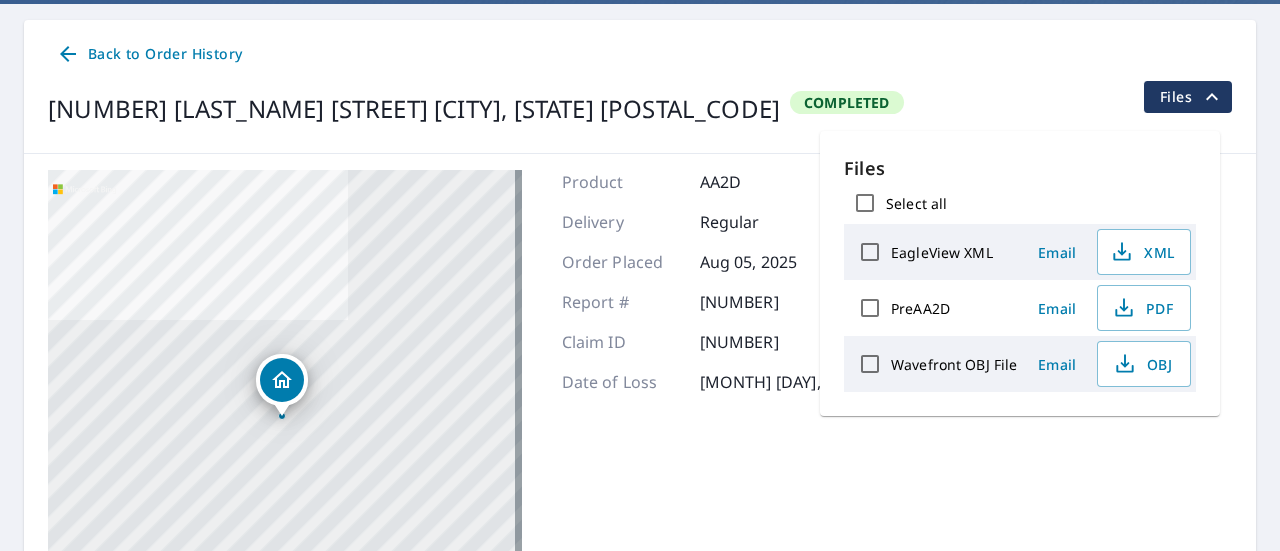 scroll, scrollTop: 81, scrollLeft: 0, axis: vertical 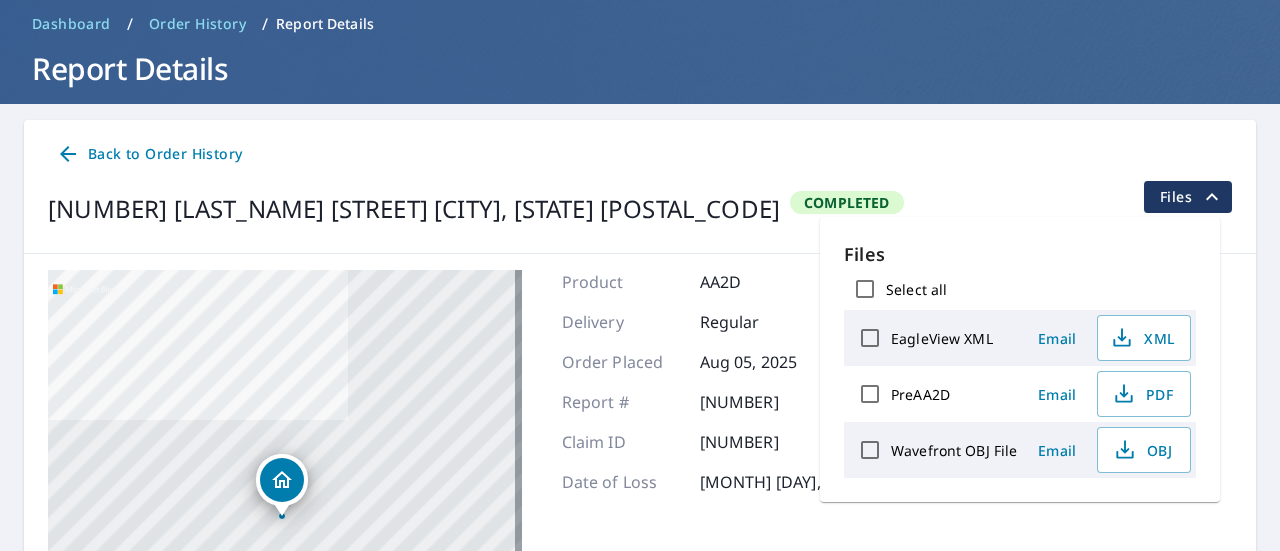 click on "Back to Order History" at bounding box center [149, 154] 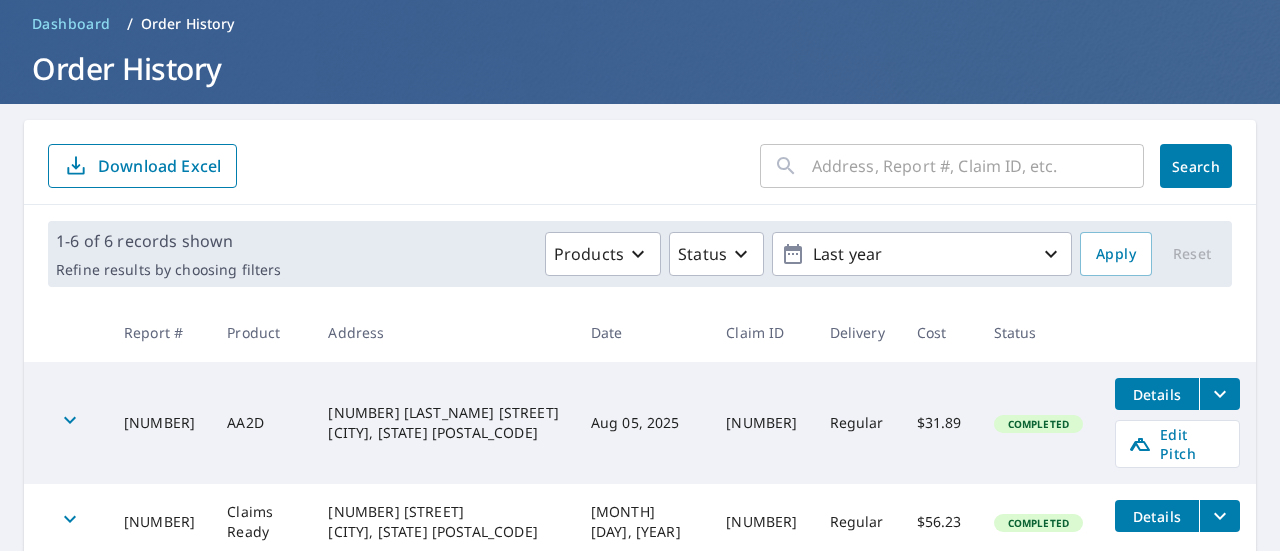 click on "[NUMBER]" at bounding box center [761, 423] 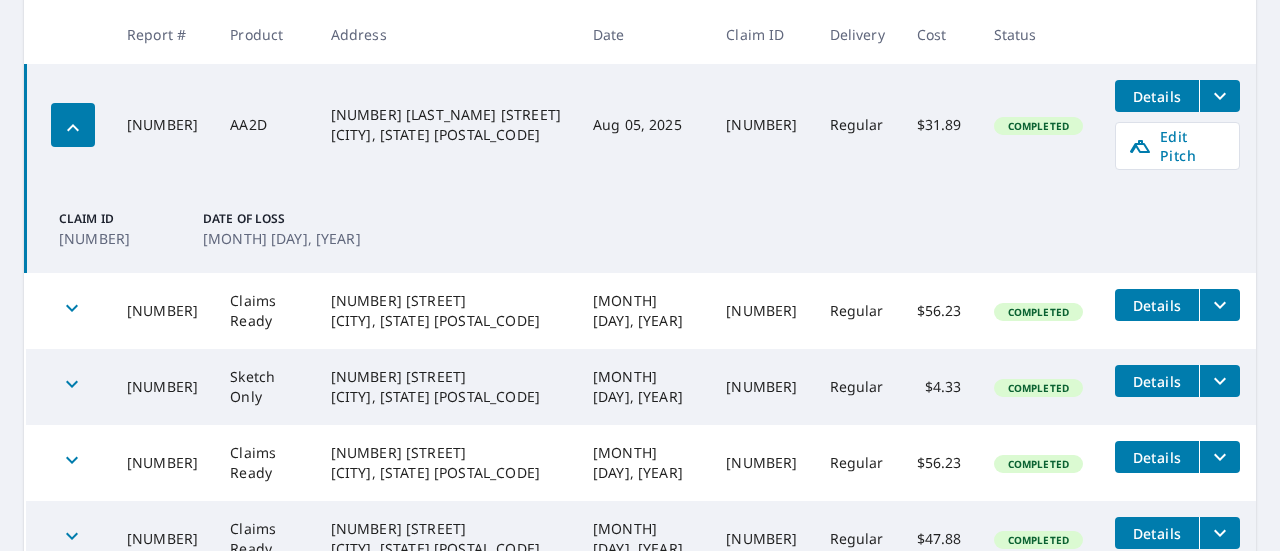 scroll, scrollTop: 381, scrollLeft: 0, axis: vertical 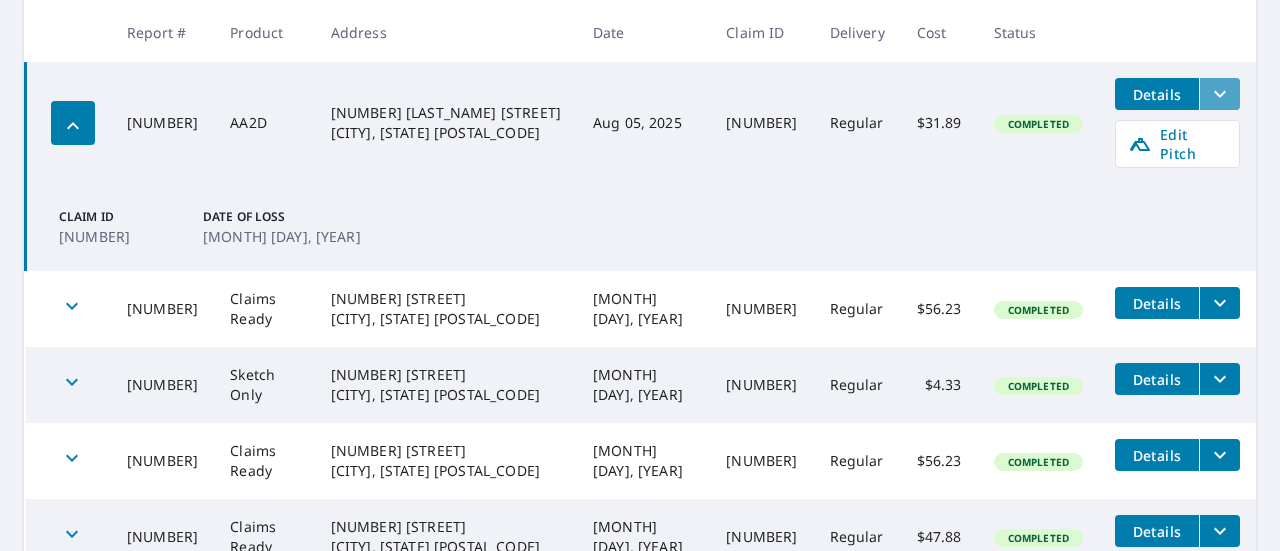 click 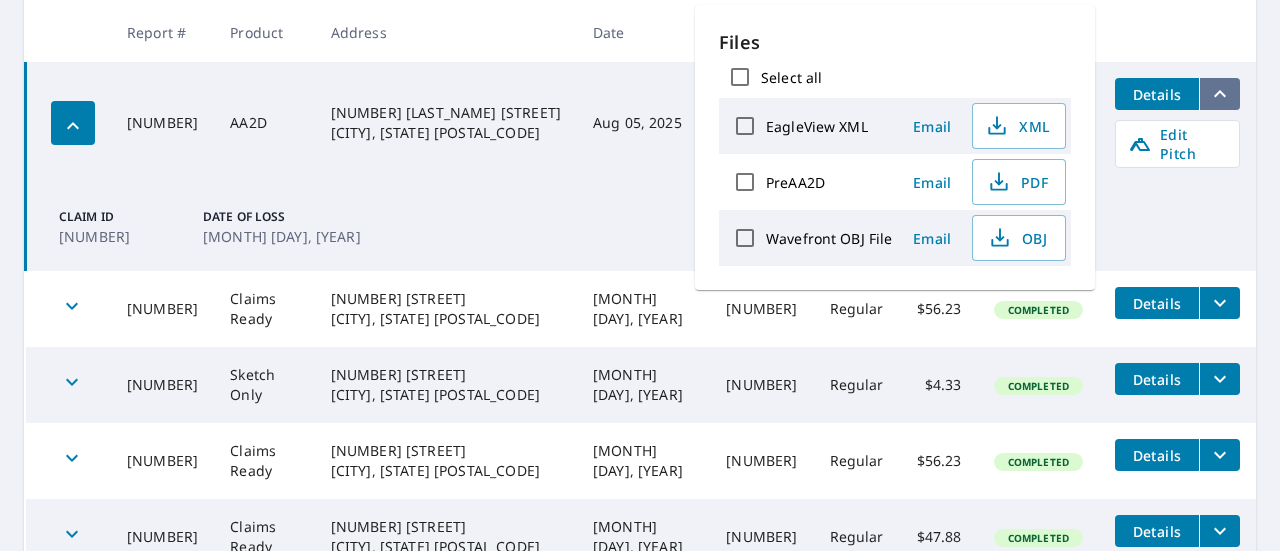 click 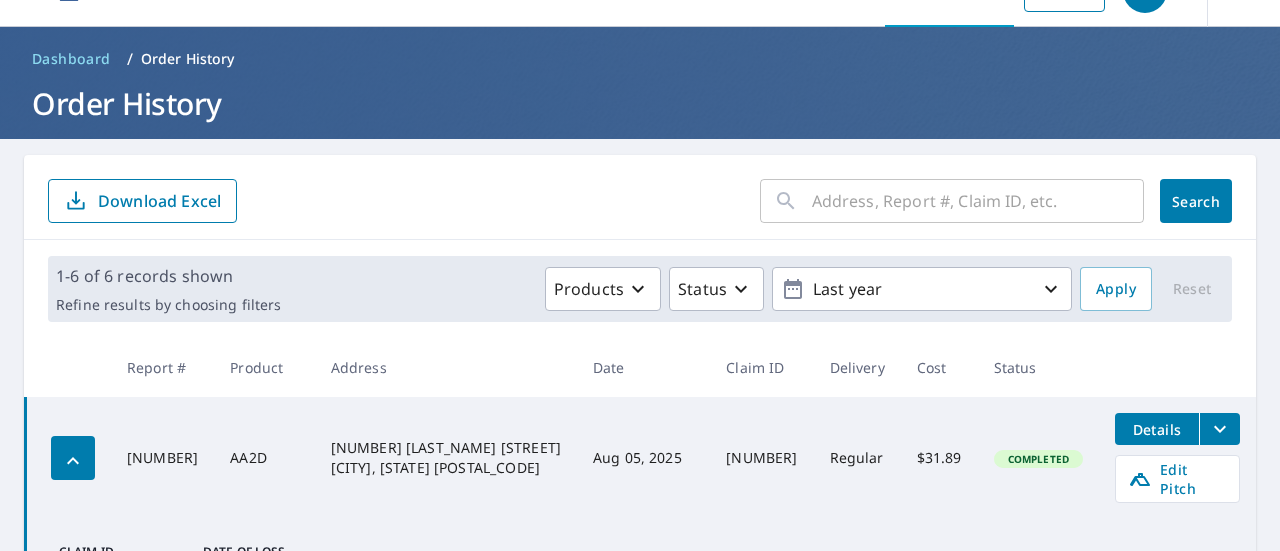 scroll, scrollTop: 0, scrollLeft: 0, axis: both 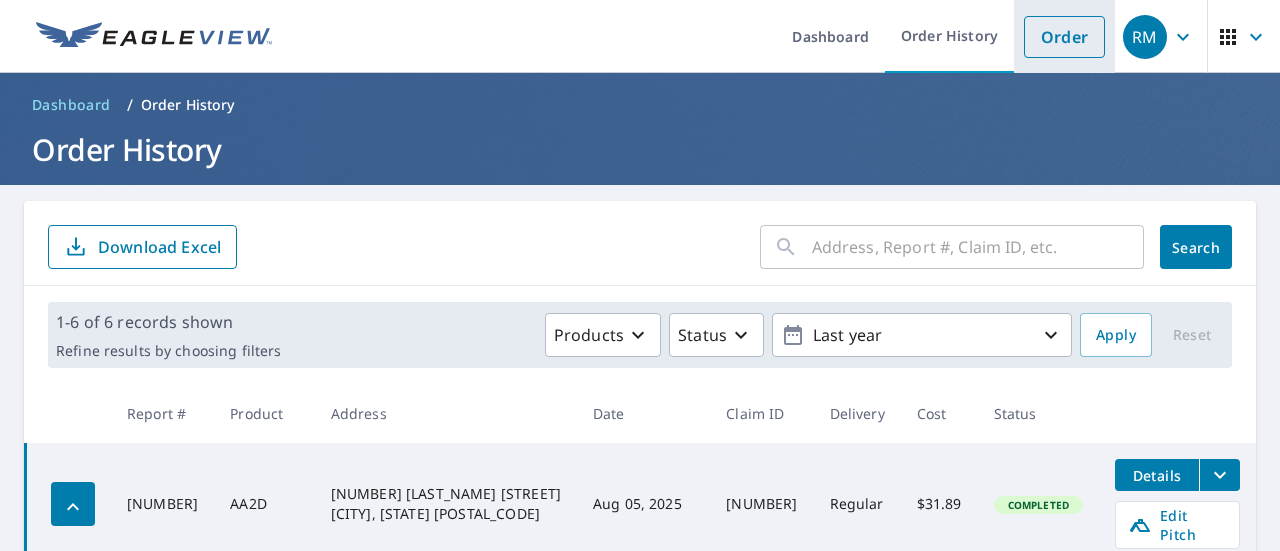 click on "Order" at bounding box center [1064, 37] 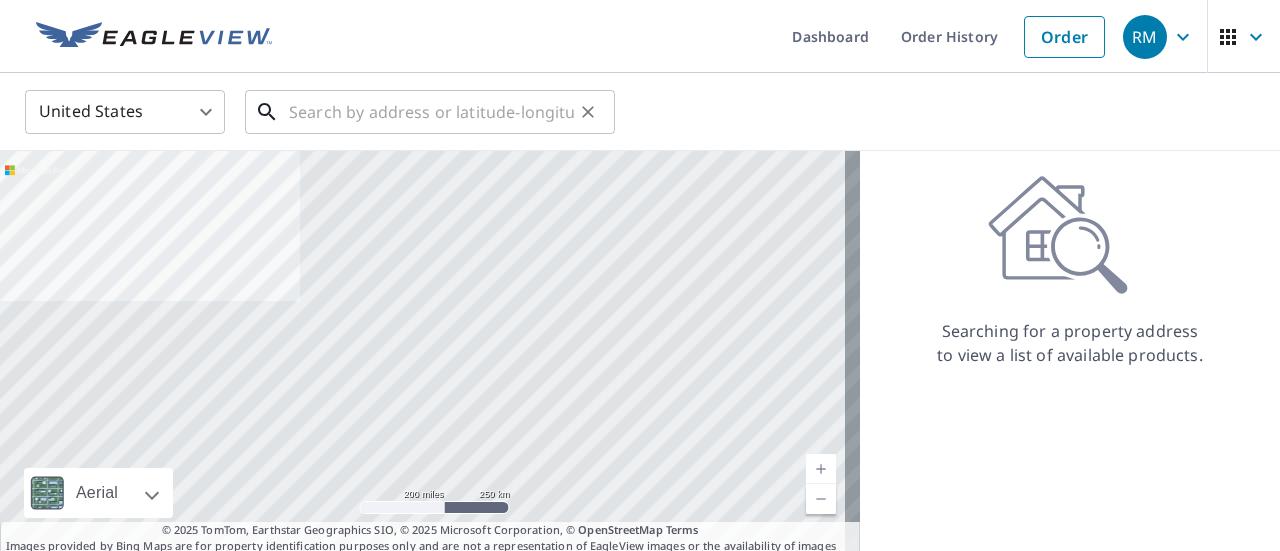click at bounding box center (431, 112) 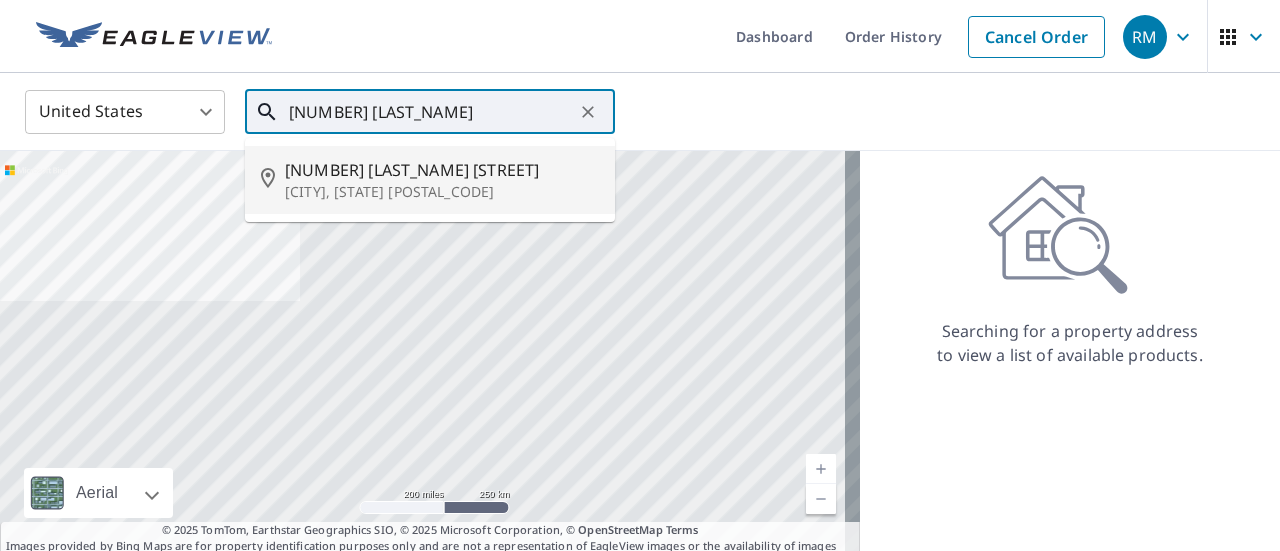 click on "[NUMBER] [LAST_NAME] [STREET]" at bounding box center (442, 170) 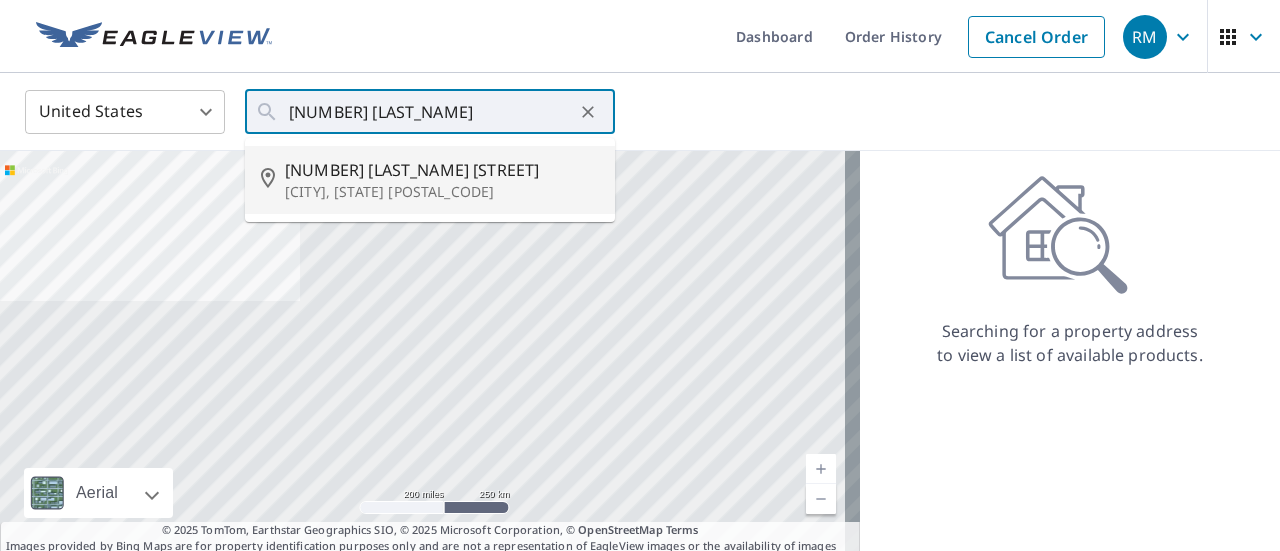 type on "[NUMBER] [LAST_NAME] [STREET] [CITY], [STATE] [POSTAL_CODE]" 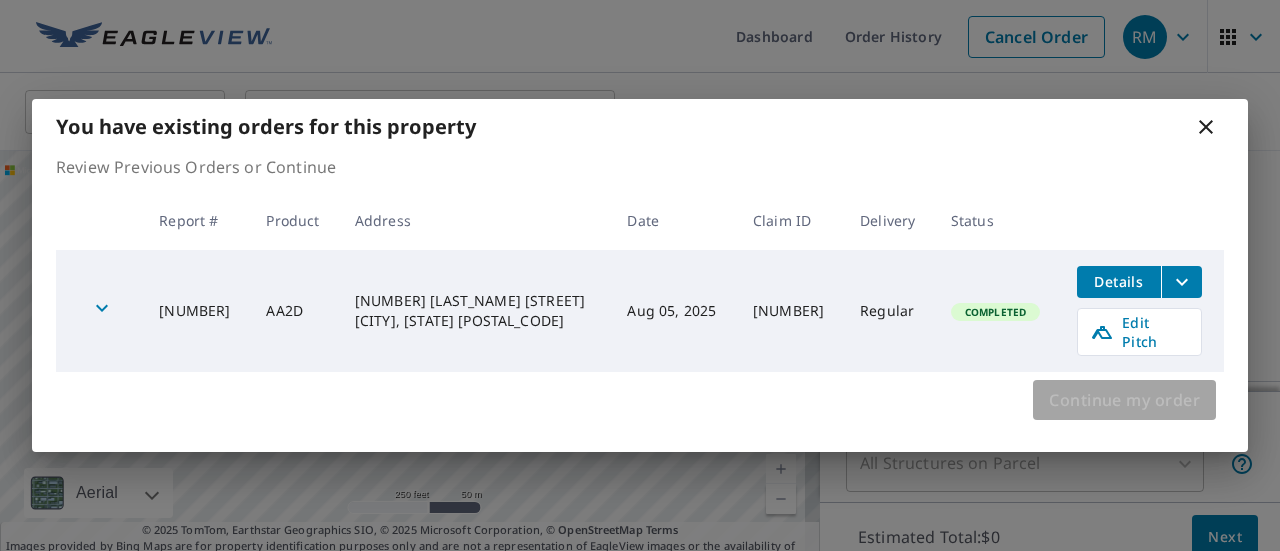 click on "Continue my order" at bounding box center [1124, 400] 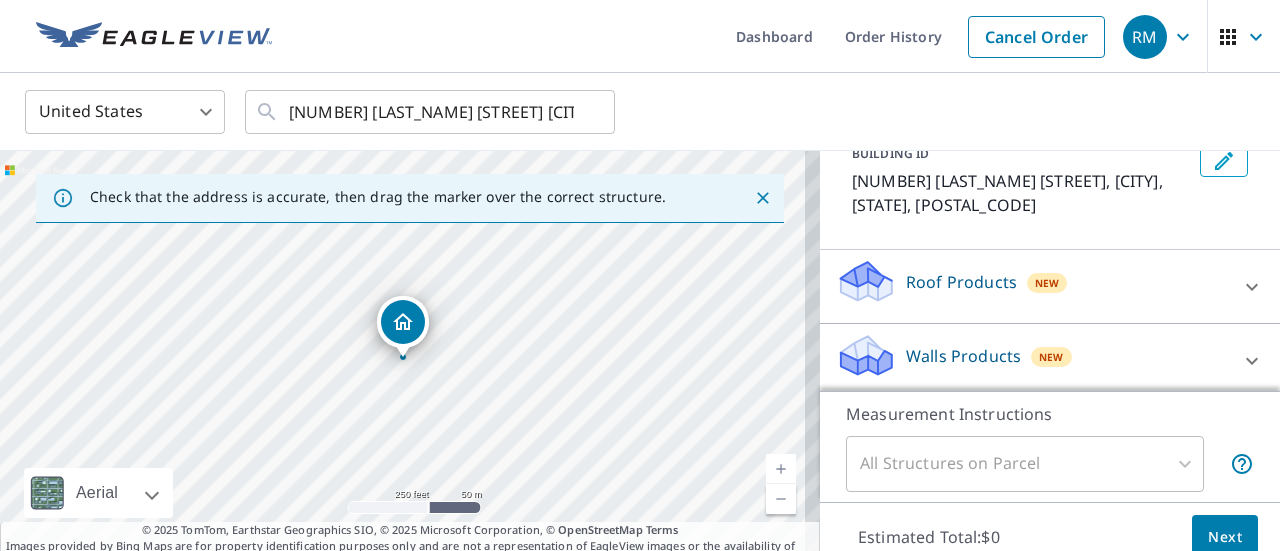 scroll, scrollTop: 138, scrollLeft: 0, axis: vertical 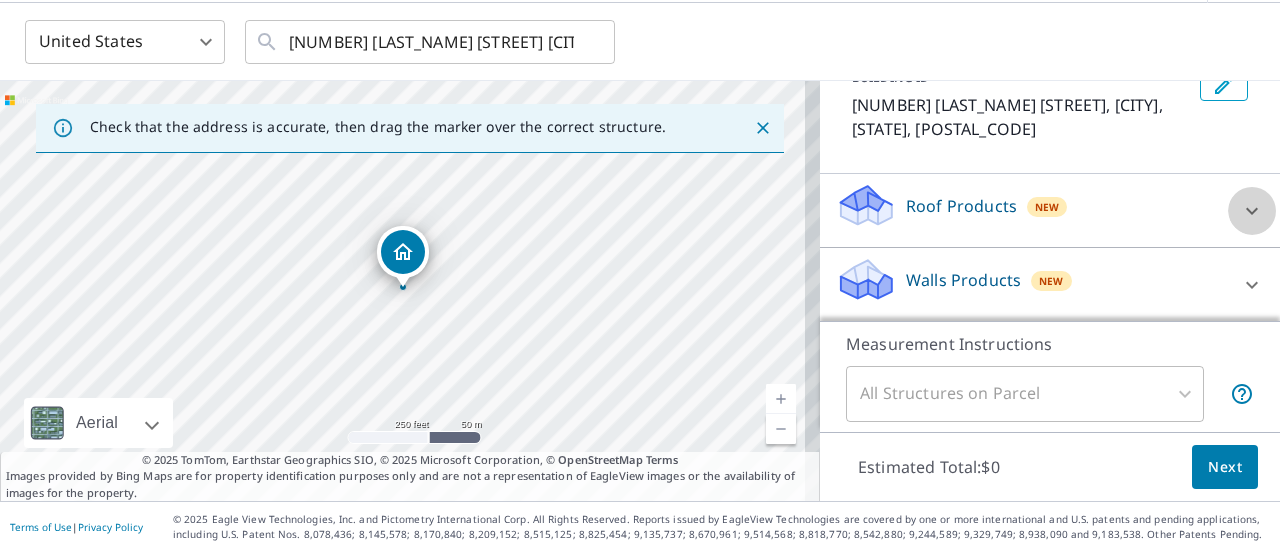 click 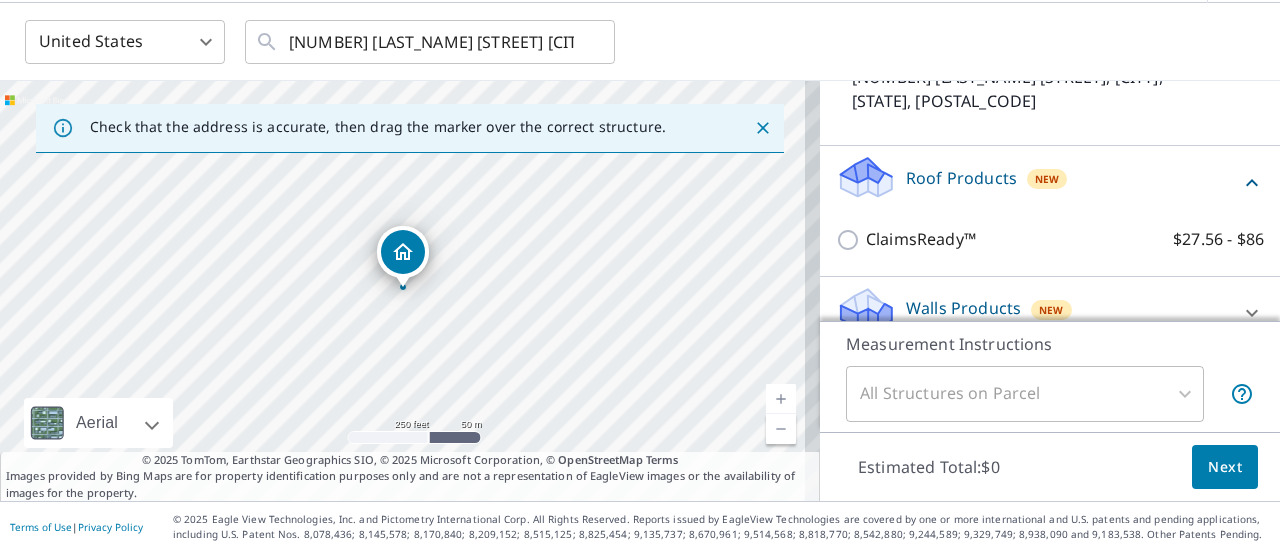 scroll, scrollTop: 194, scrollLeft: 0, axis: vertical 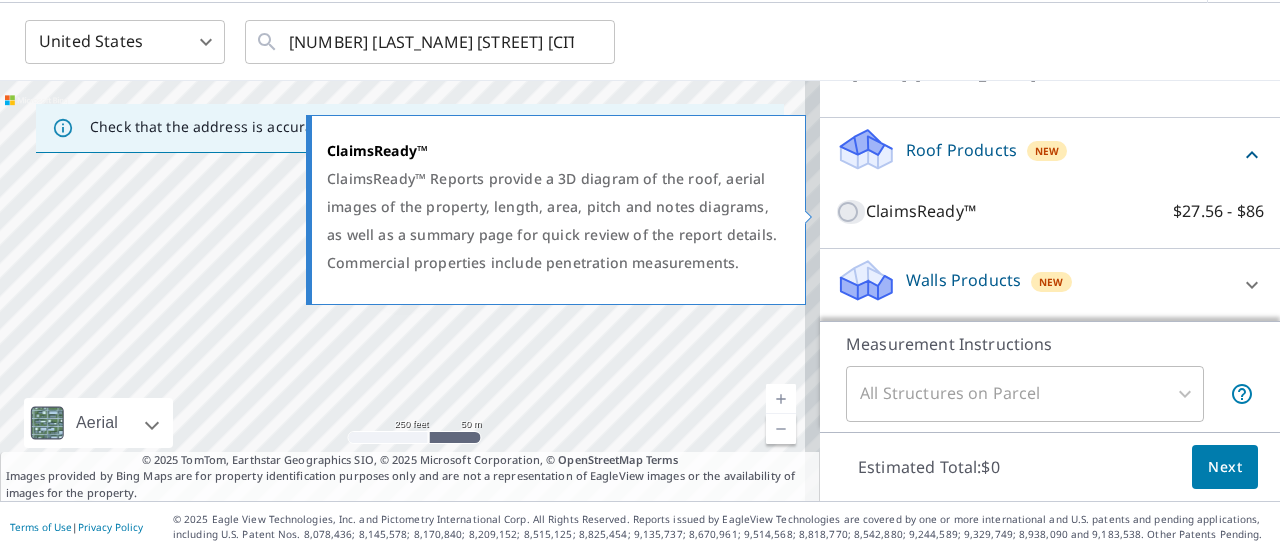 click on "ClaimsReady™ $27.56 - $86" at bounding box center [851, 212] 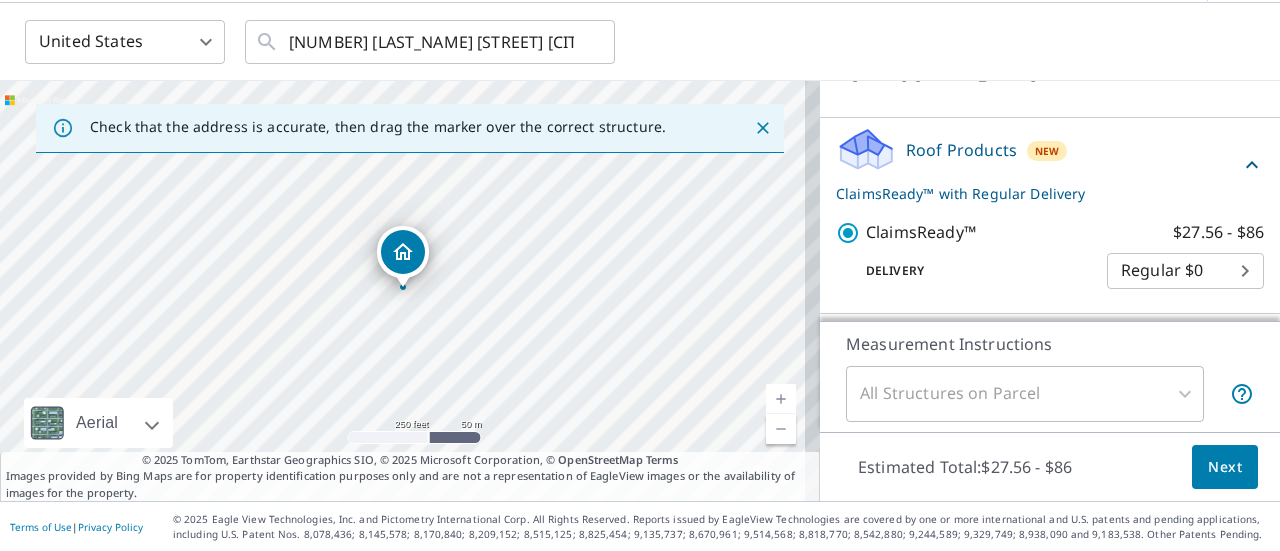 scroll, scrollTop: 260, scrollLeft: 0, axis: vertical 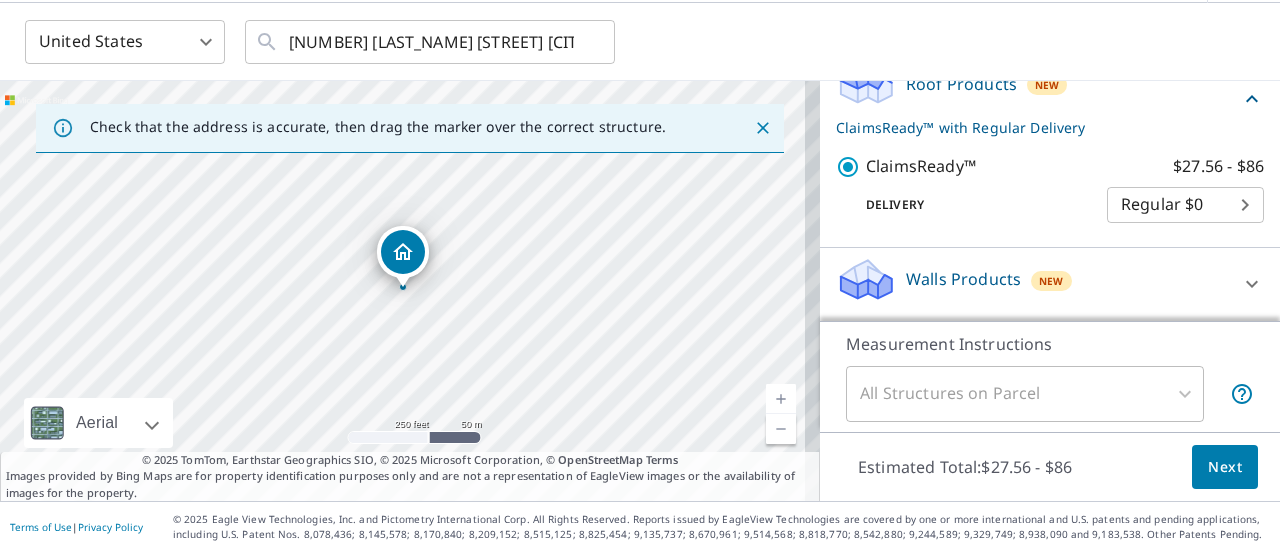 click on "Next" at bounding box center (1225, 467) 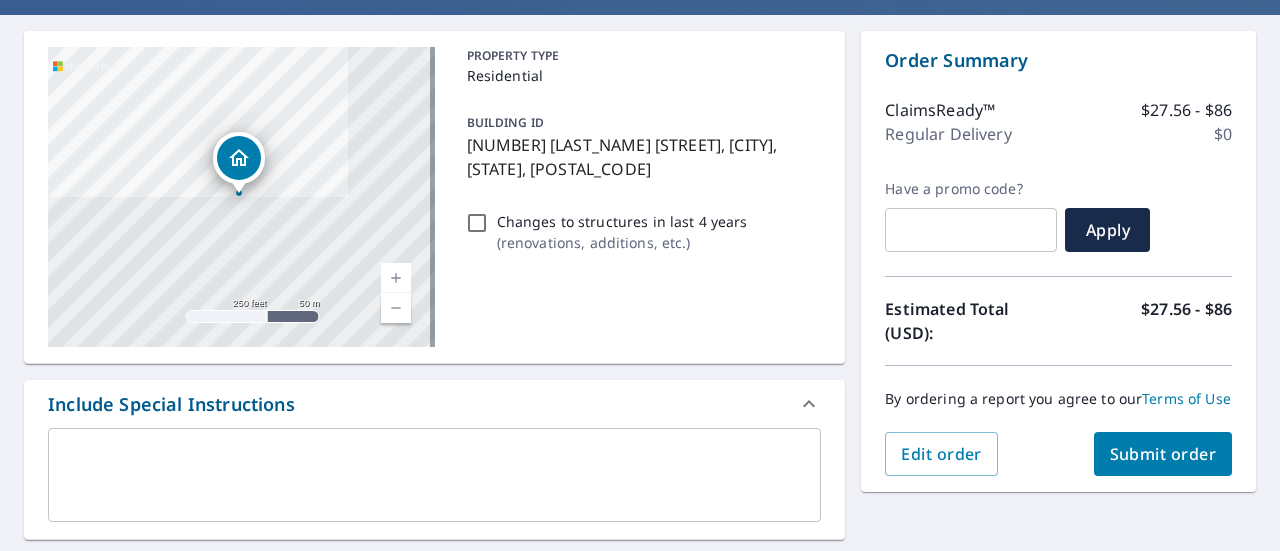 scroll, scrollTop: 270, scrollLeft: 0, axis: vertical 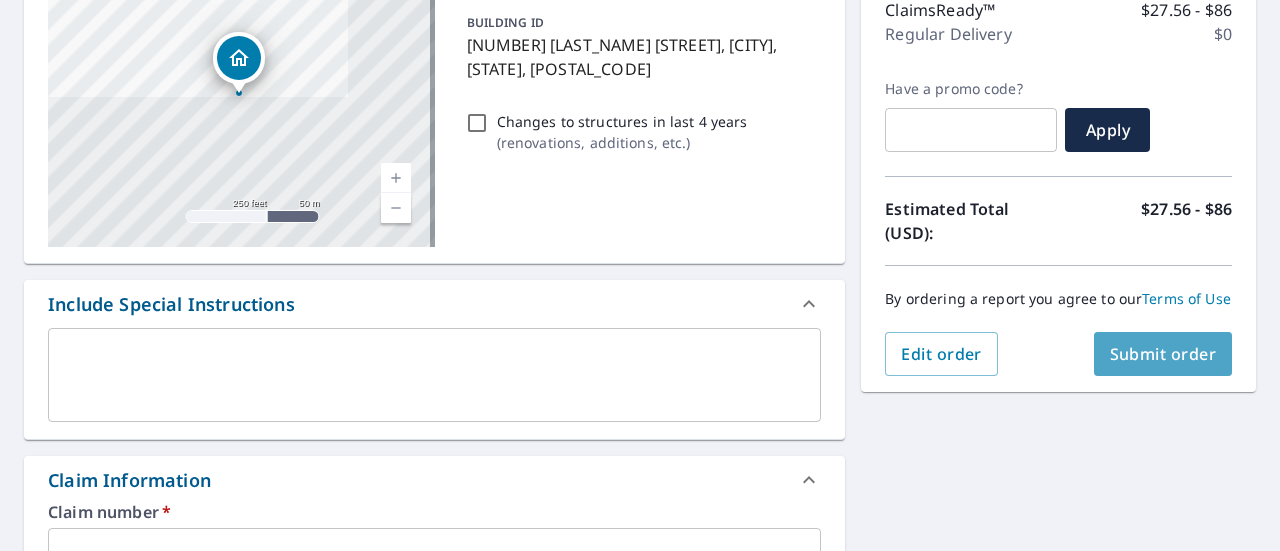 click on "Submit order" at bounding box center [1163, 354] 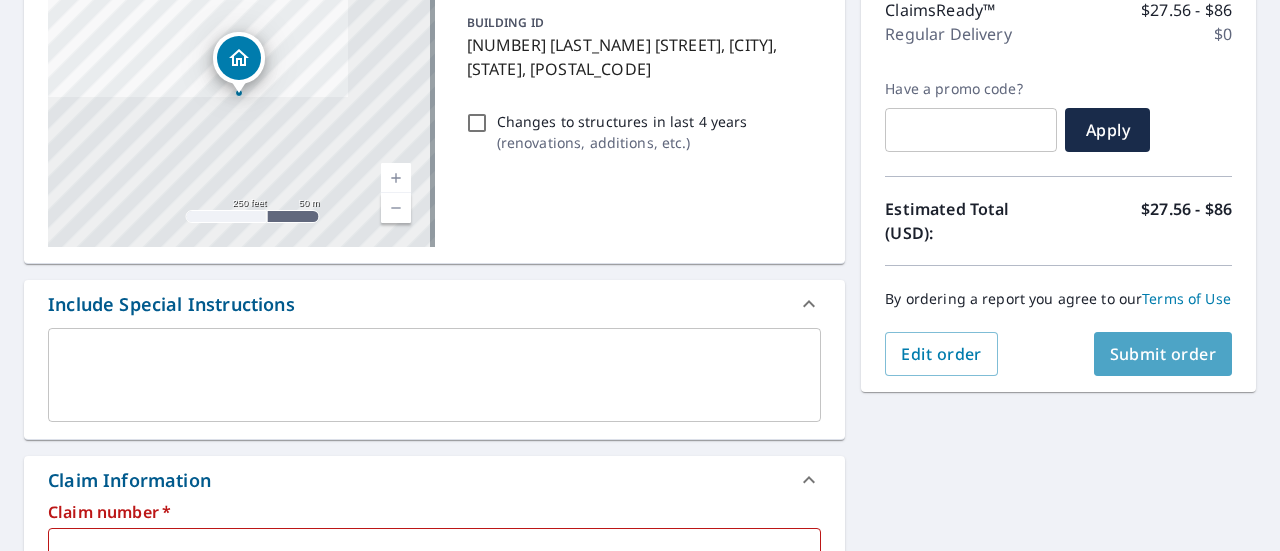 click on "Submit order" at bounding box center [1163, 354] 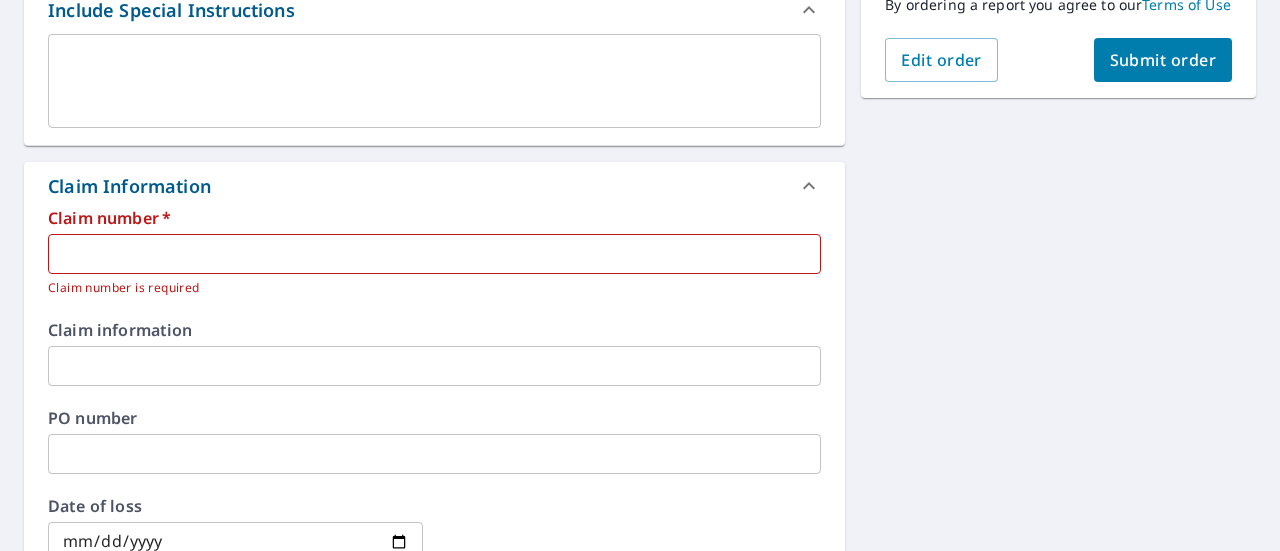 scroll, scrollTop: 570, scrollLeft: 0, axis: vertical 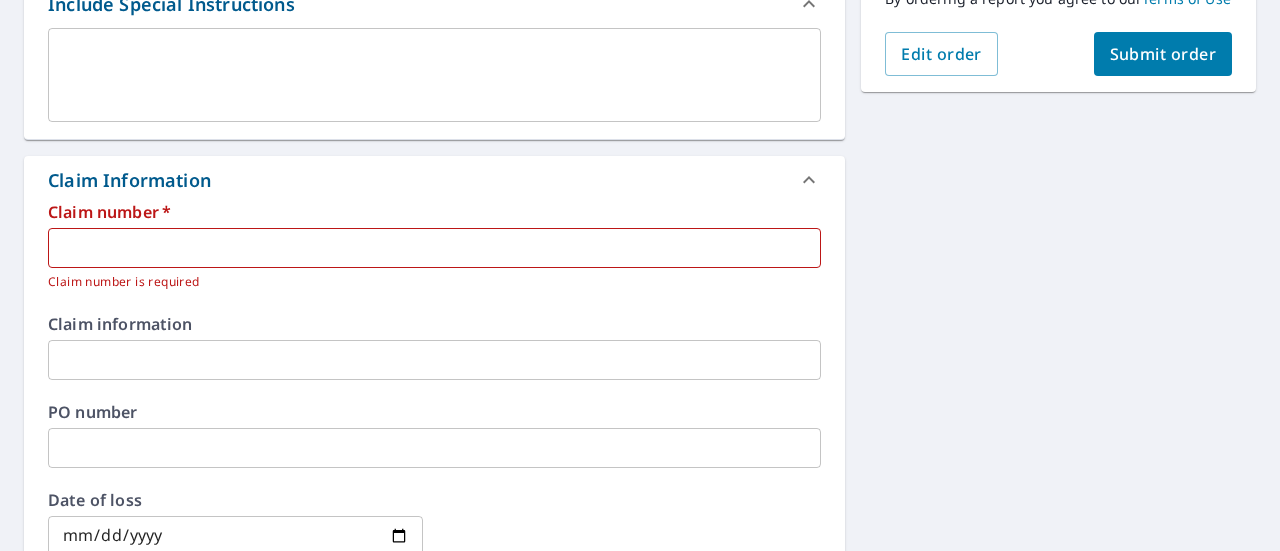 click at bounding box center [434, 248] 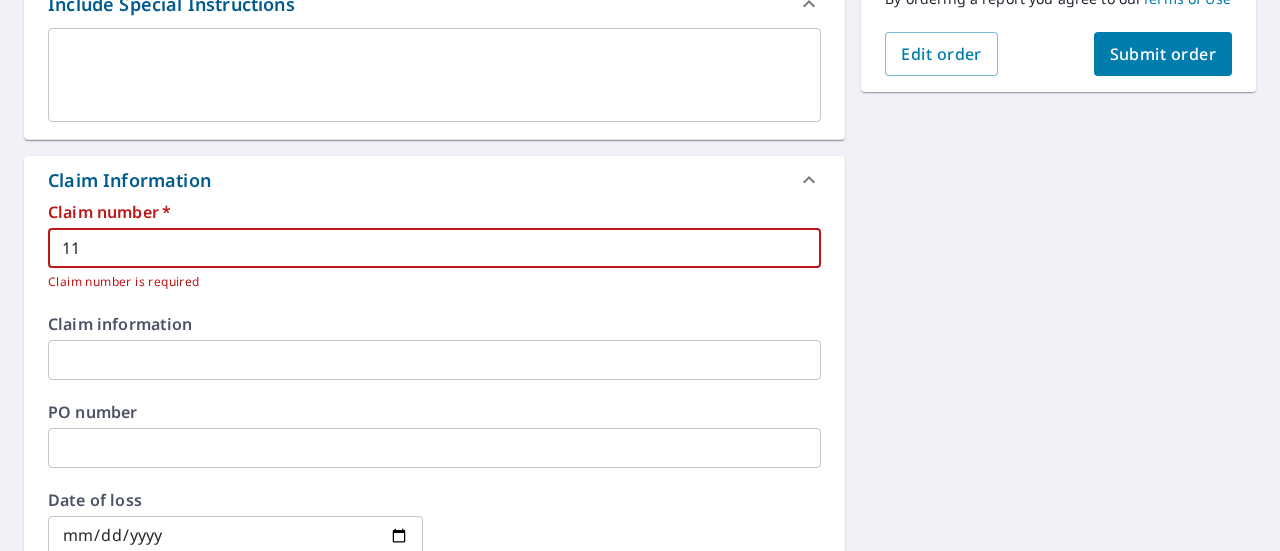 type on "1" 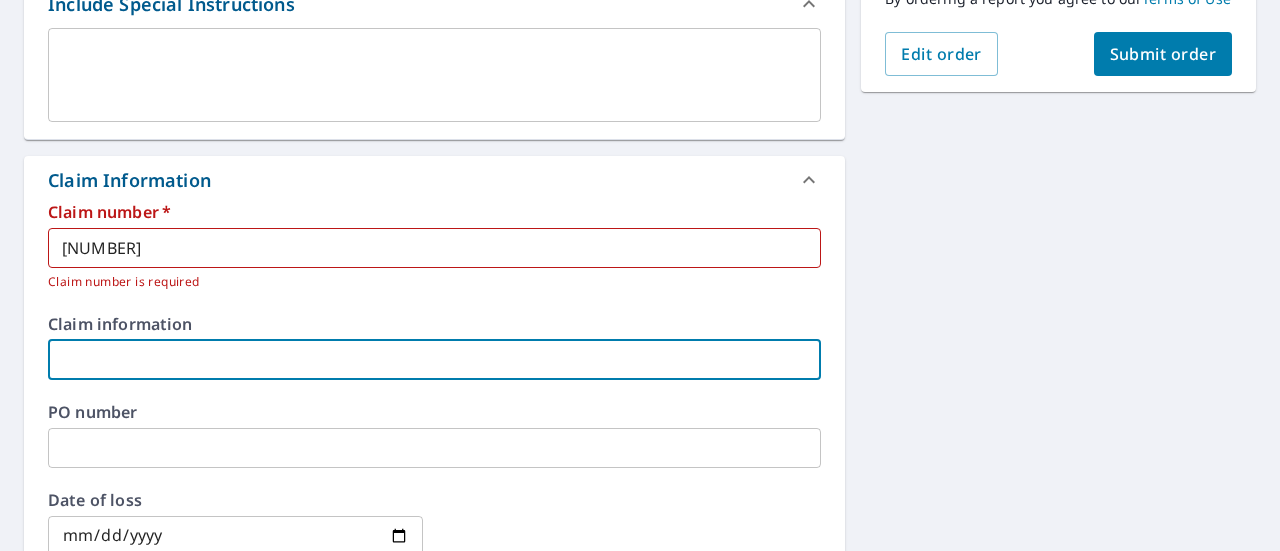 click at bounding box center (434, 360) 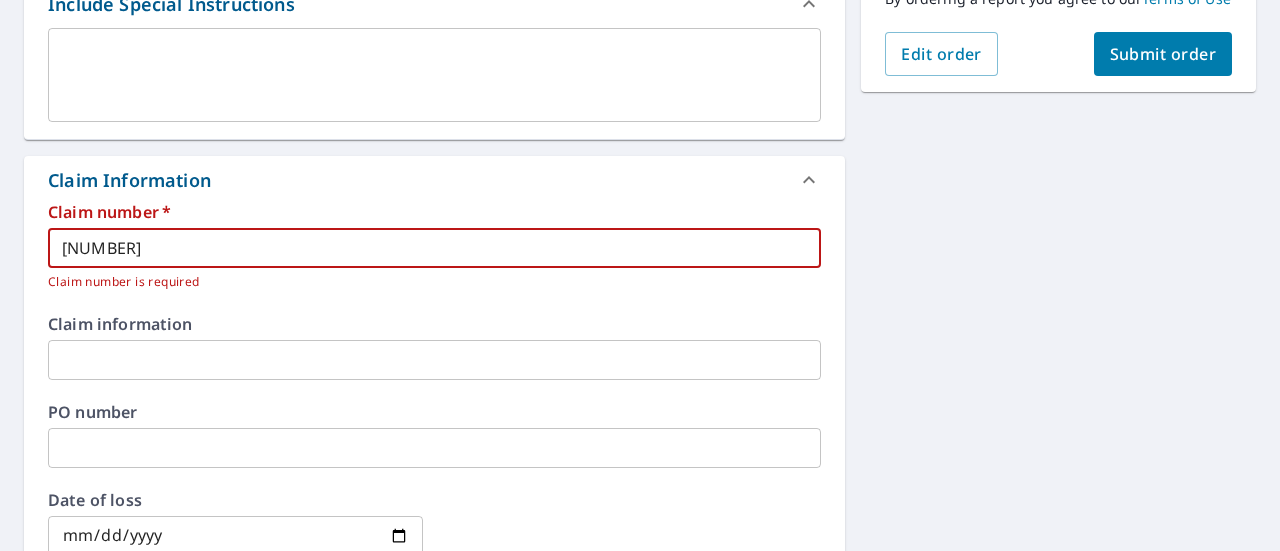 click on "[NUMBER]" at bounding box center (434, 248) 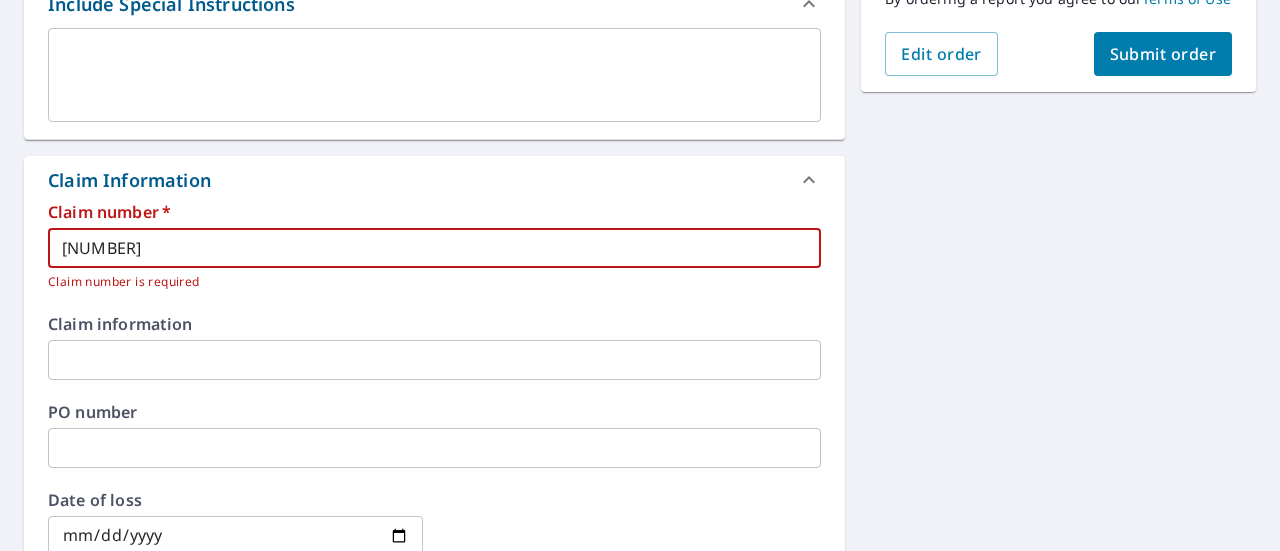 type on "[NUMBER]" 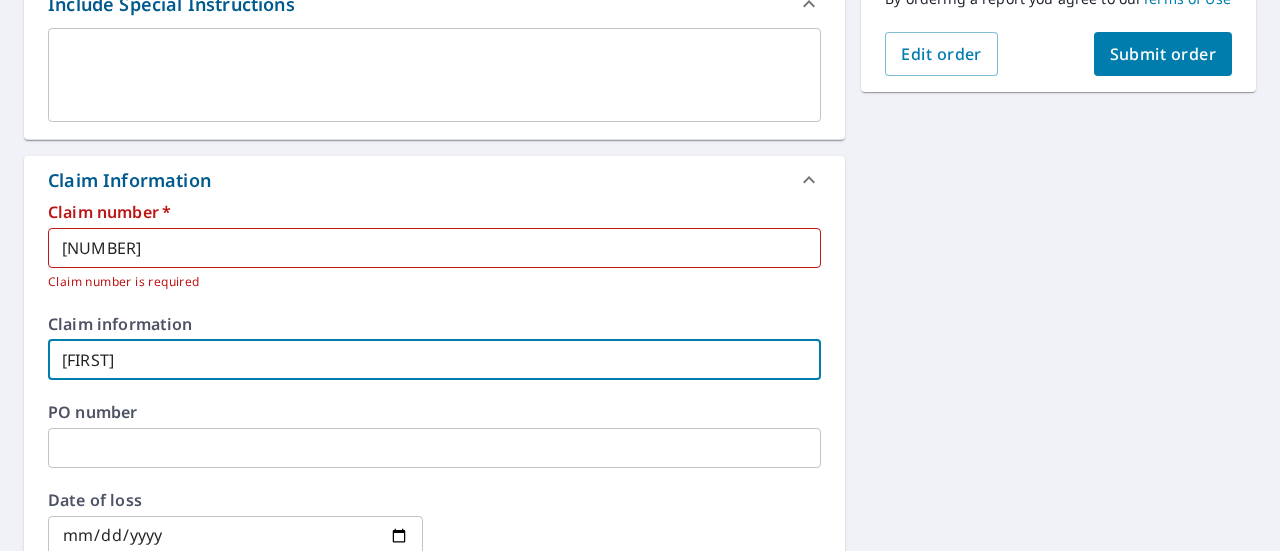 type on "q" 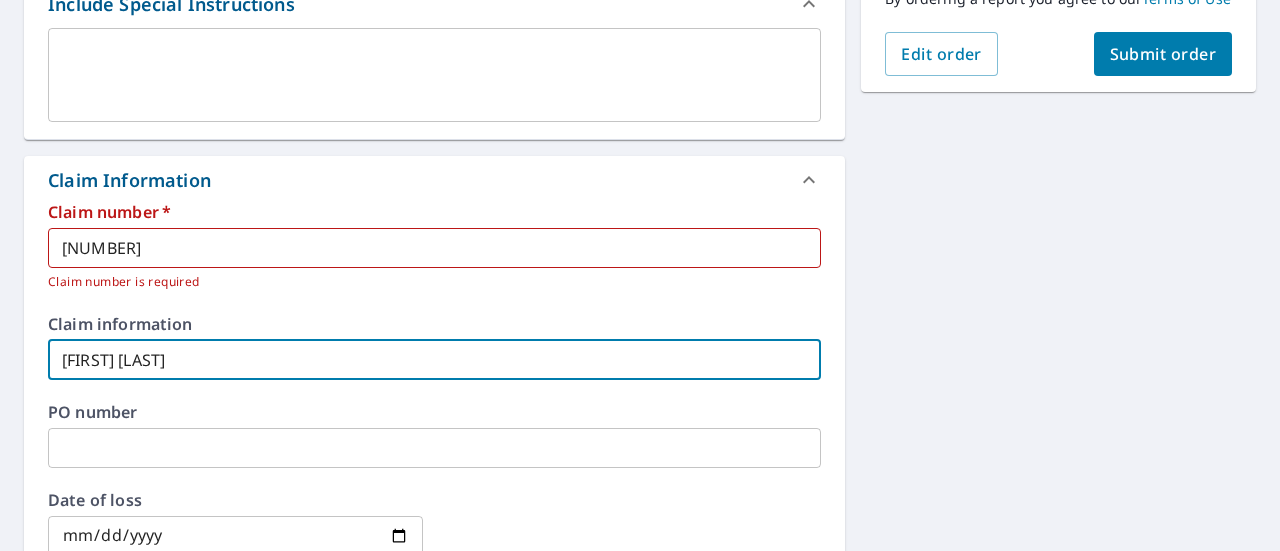 type on "[FIRST] [LAST]" 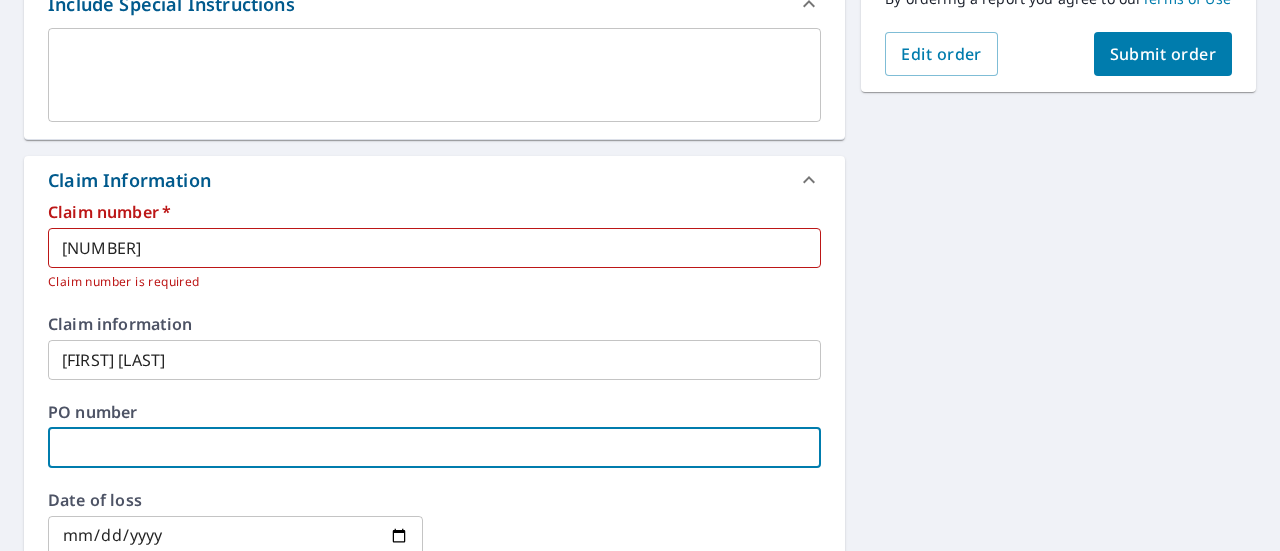 scroll, scrollTop: 574, scrollLeft: 0, axis: vertical 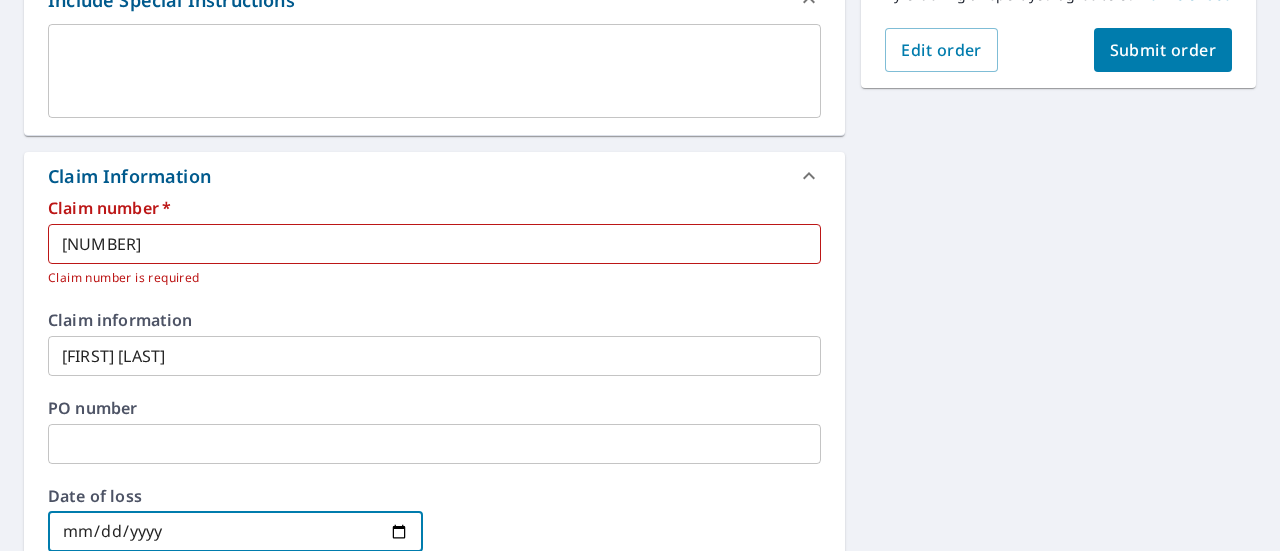 click at bounding box center (235, 532) 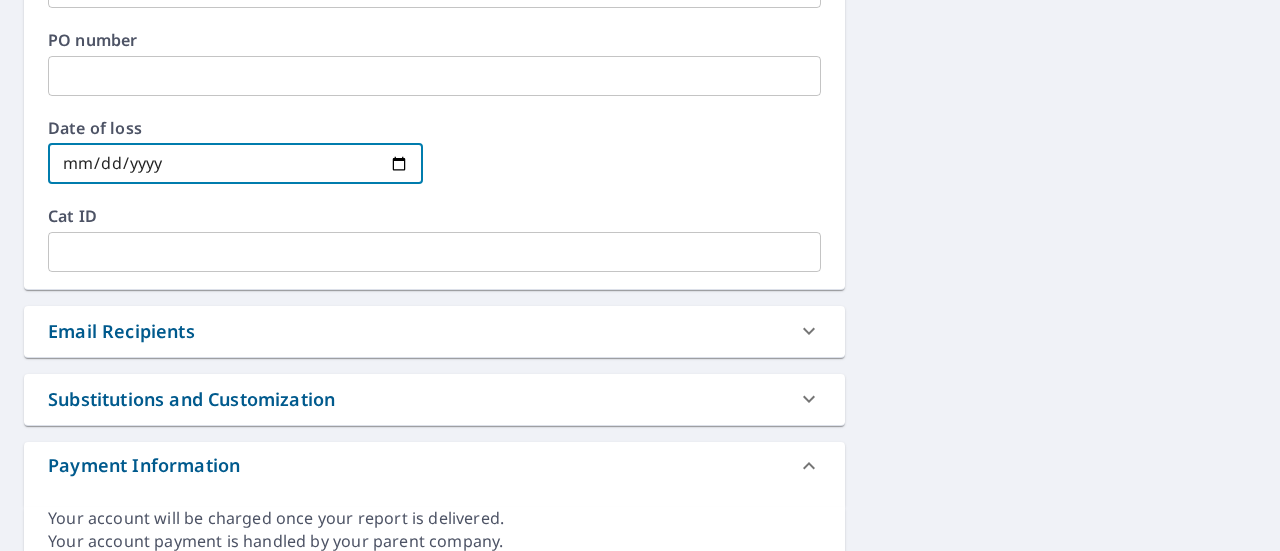 scroll, scrollTop: 974, scrollLeft: 0, axis: vertical 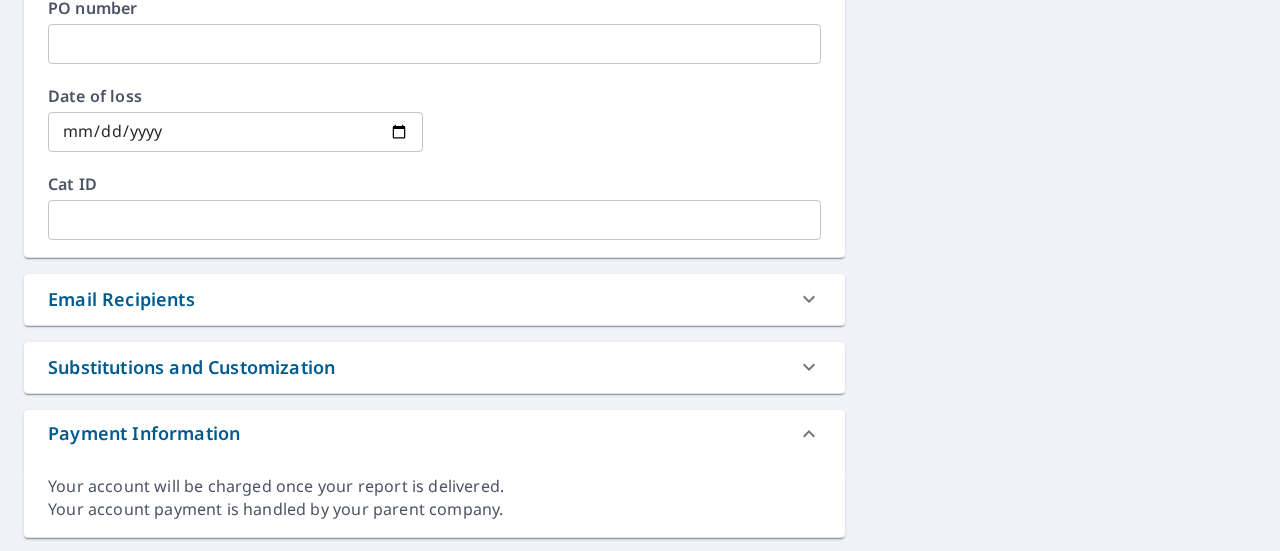 click on "Email Recipients" at bounding box center [416, 299] 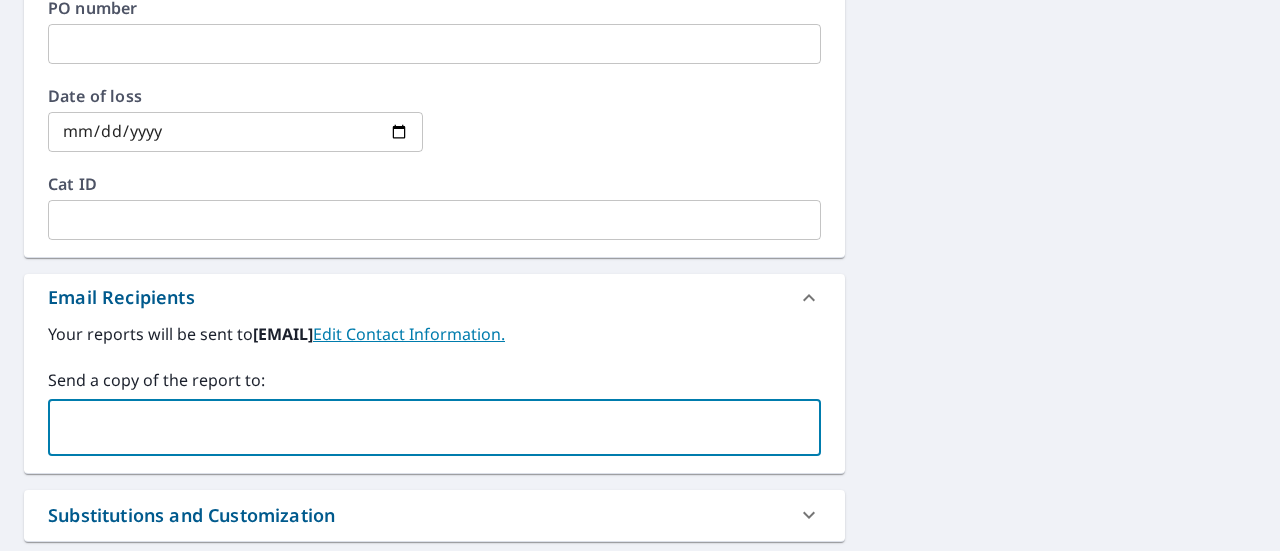 click at bounding box center (419, 428) 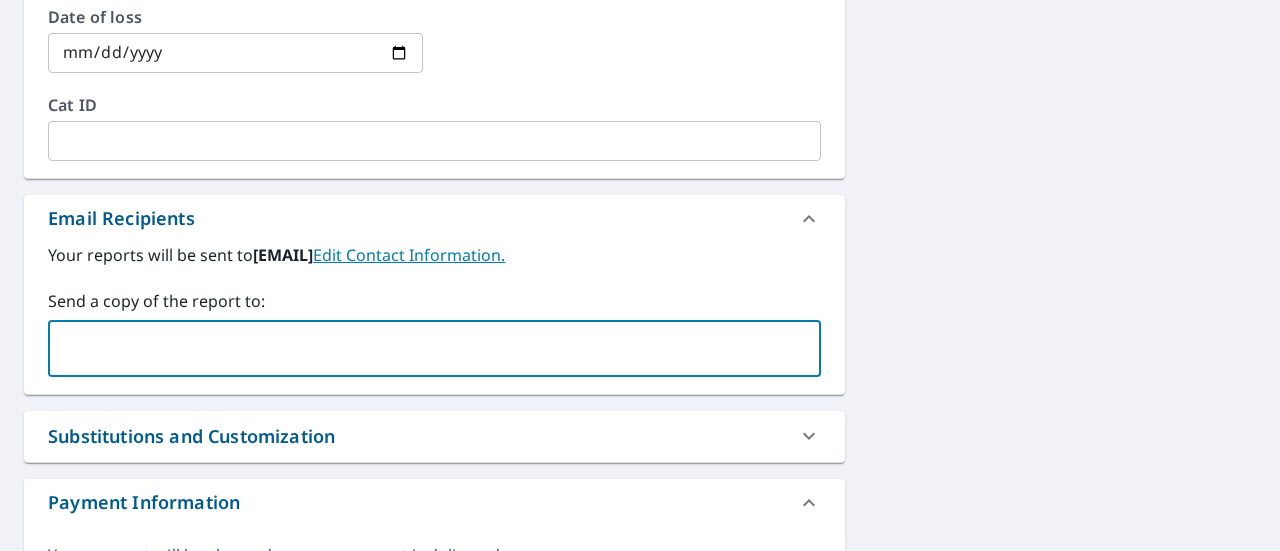 scroll, scrollTop: 1173, scrollLeft: 0, axis: vertical 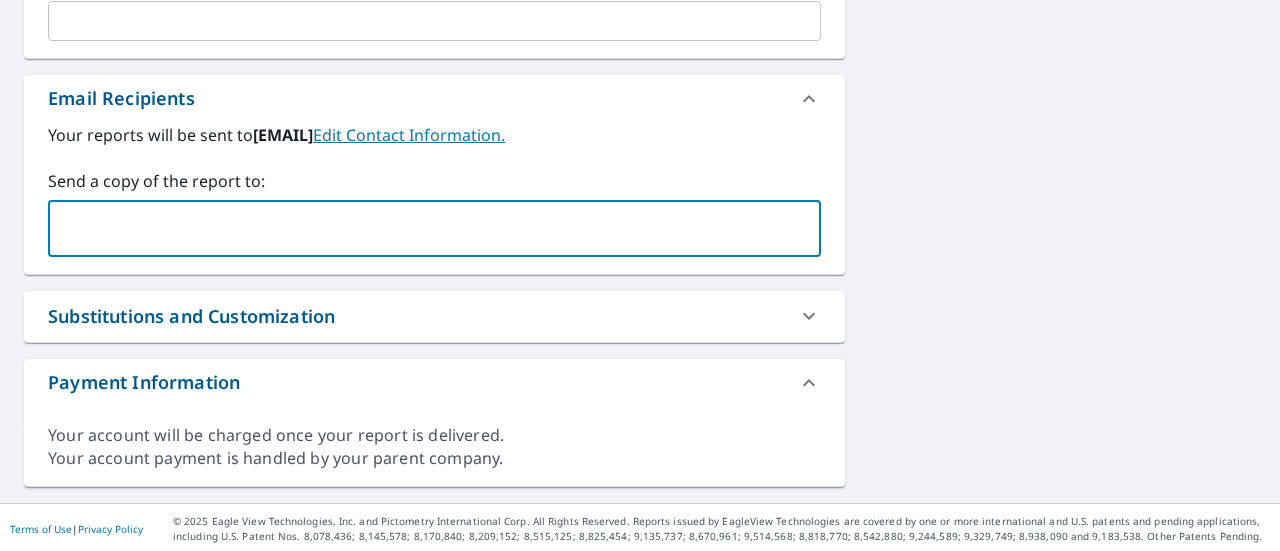click on "Substitutions and Customization" at bounding box center (416, 316) 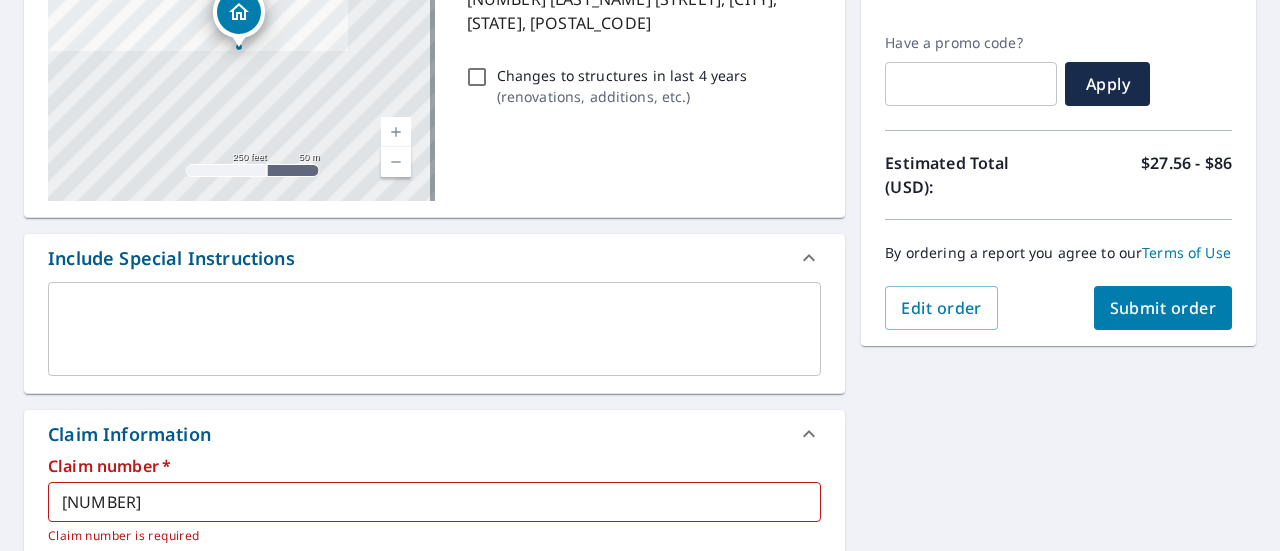 scroll, scrollTop: 315, scrollLeft: 0, axis: vertical 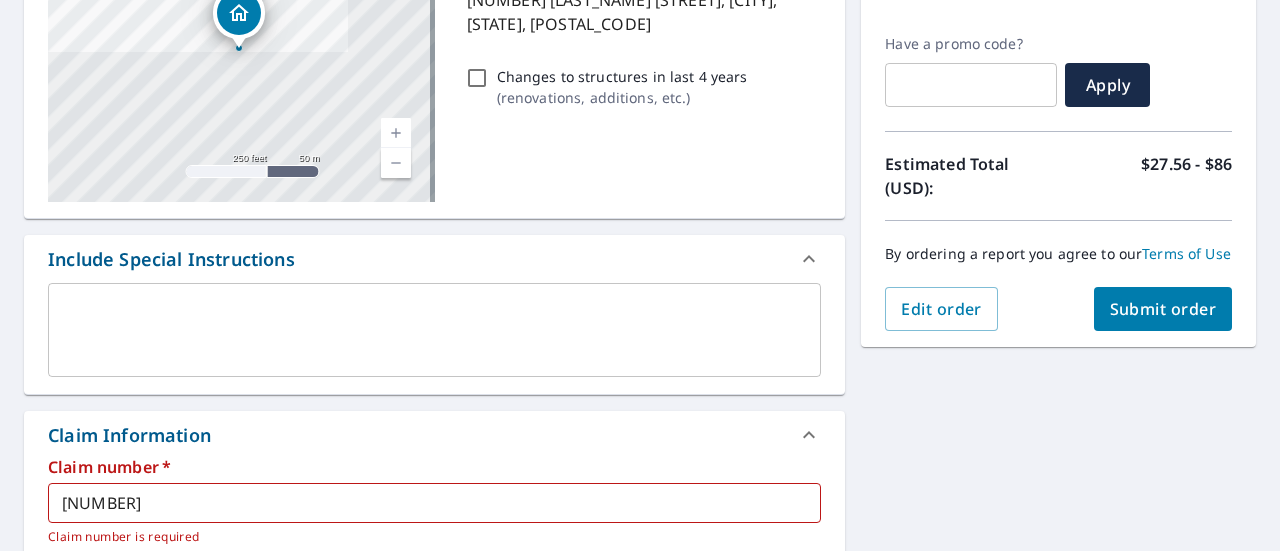 click on "Submit order" at bounding box center [1163, 309] 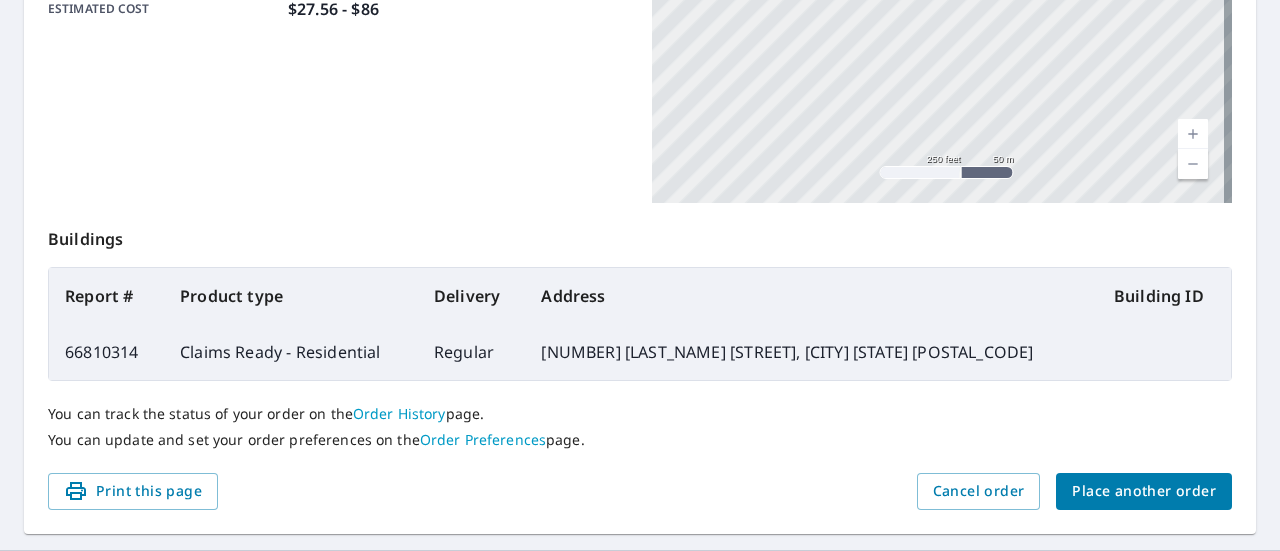 scroll, scrollTop: 615, scrollLeft: 0, axis: vertical 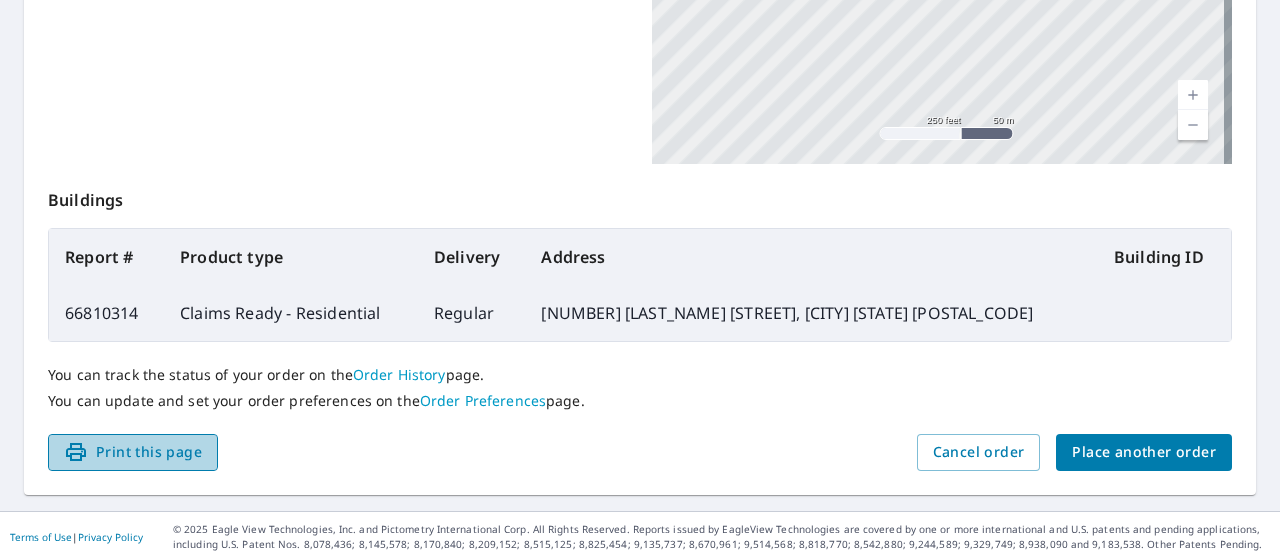 click on "Print this page" at bounding box center (133, 452) 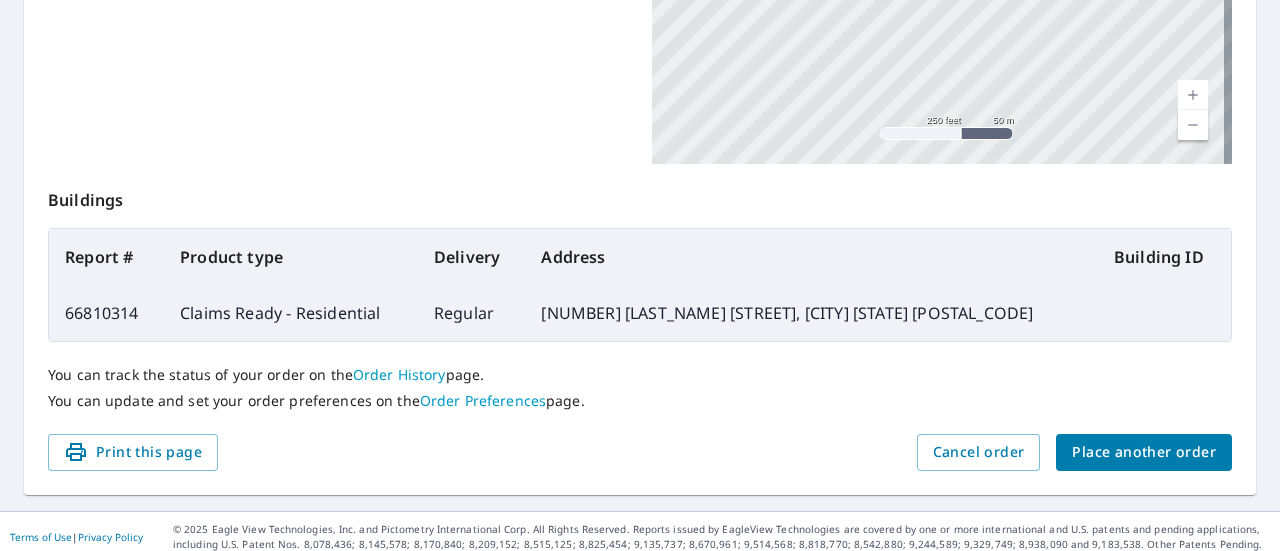 scroll, scrollTop: 615, scrollLeft: 0, axis: vertical 